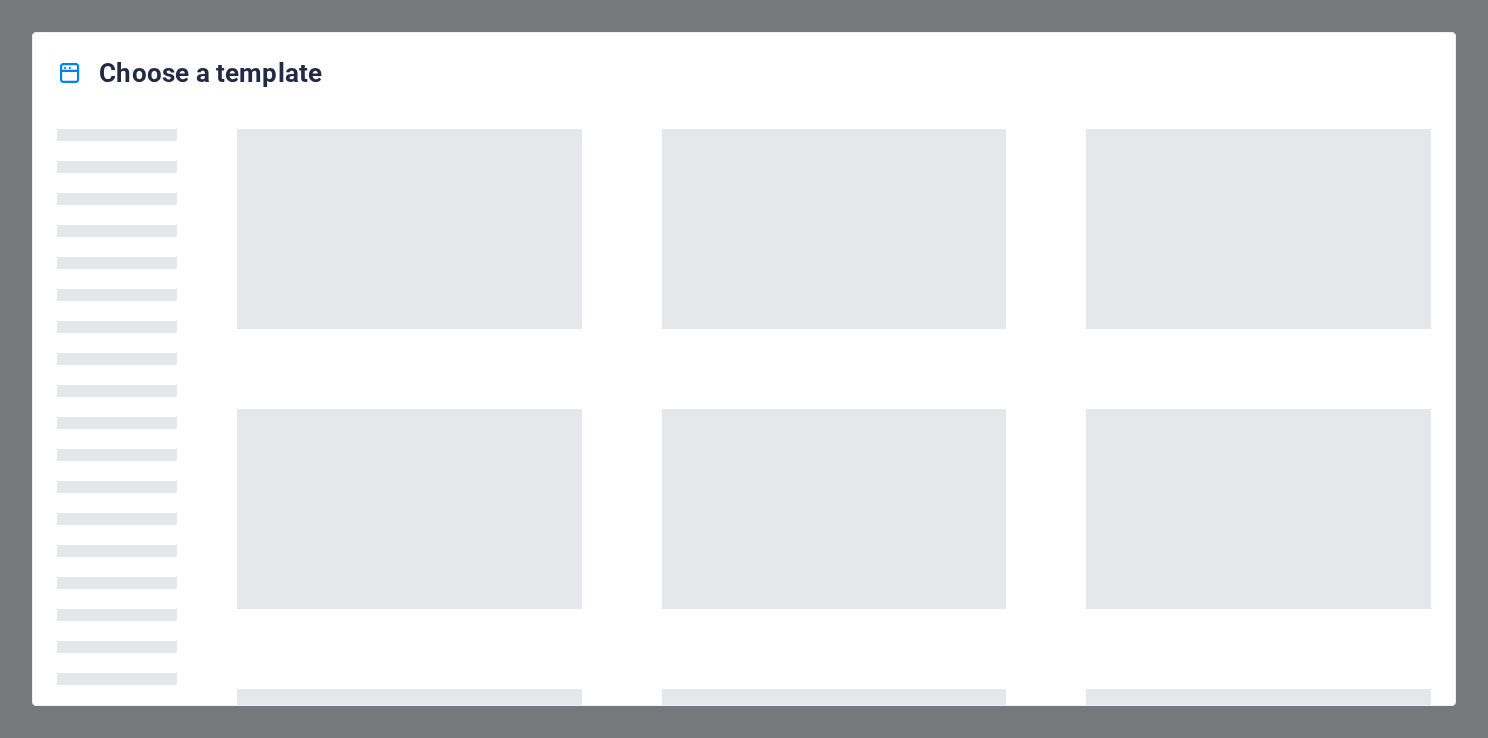 scroll, scrollTop: 0, scrollLeft: 0, axis: both 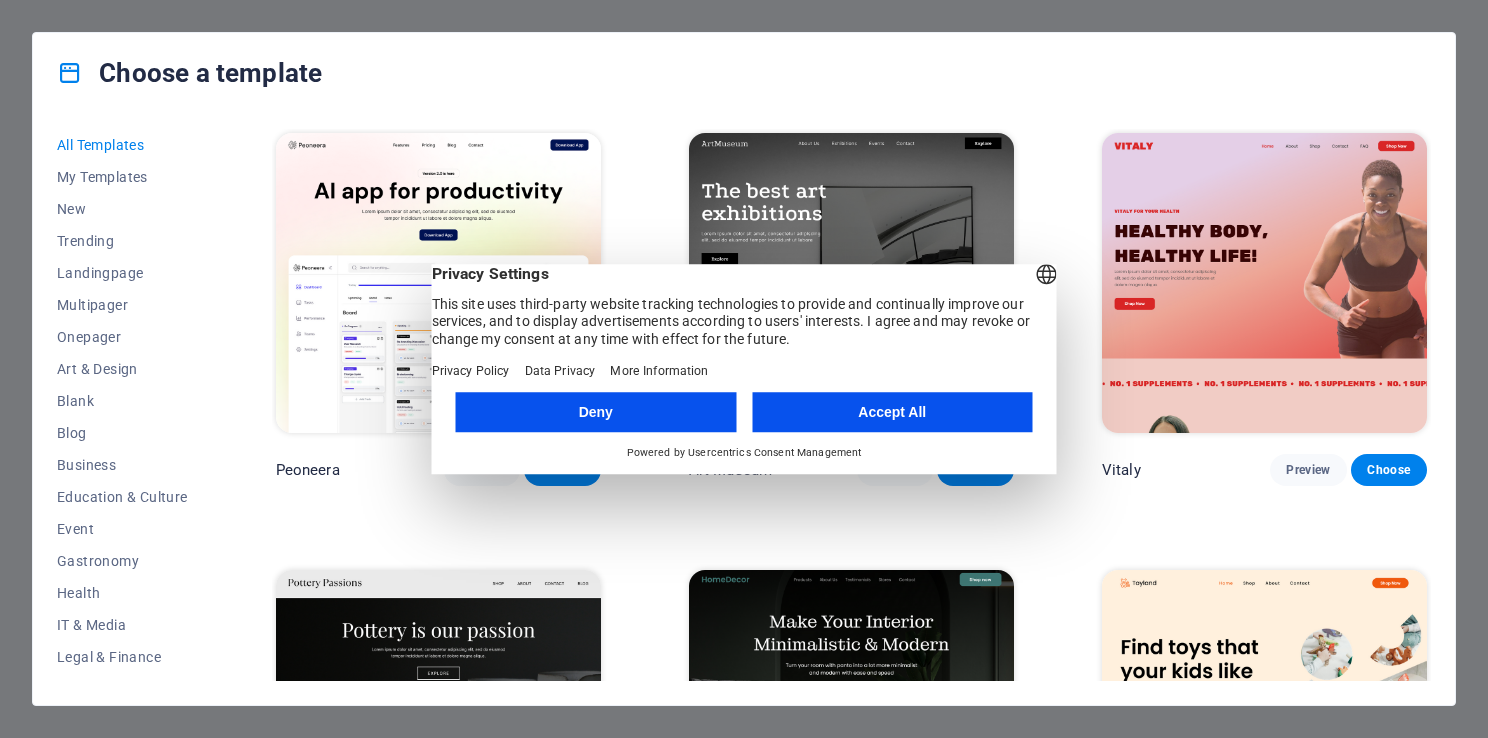 click on "Accept All" at bounding box center (892, 412) 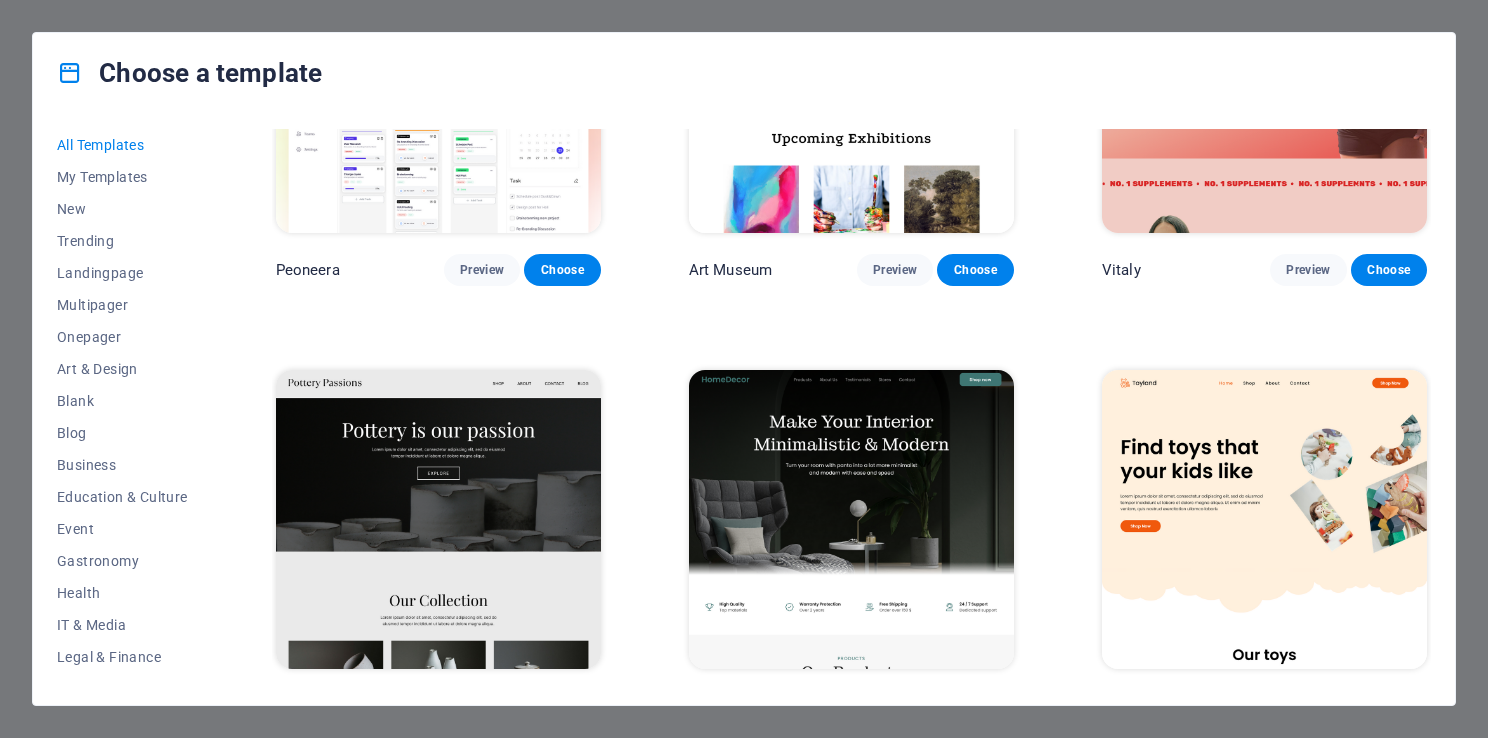 scroll, scrollTop: 0, scrollLeft: 0, axis: both 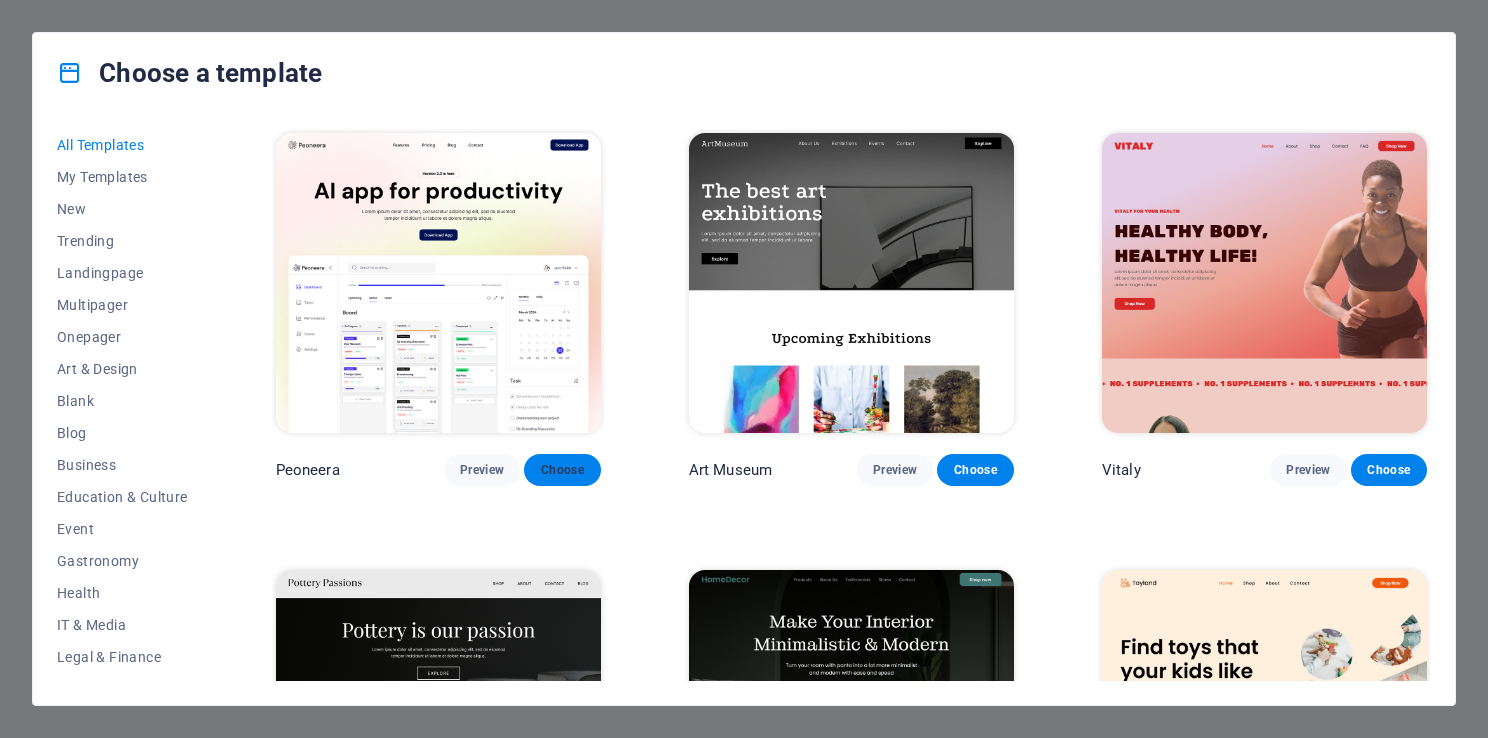 click on "Choose" at bounding box center (562, 470) 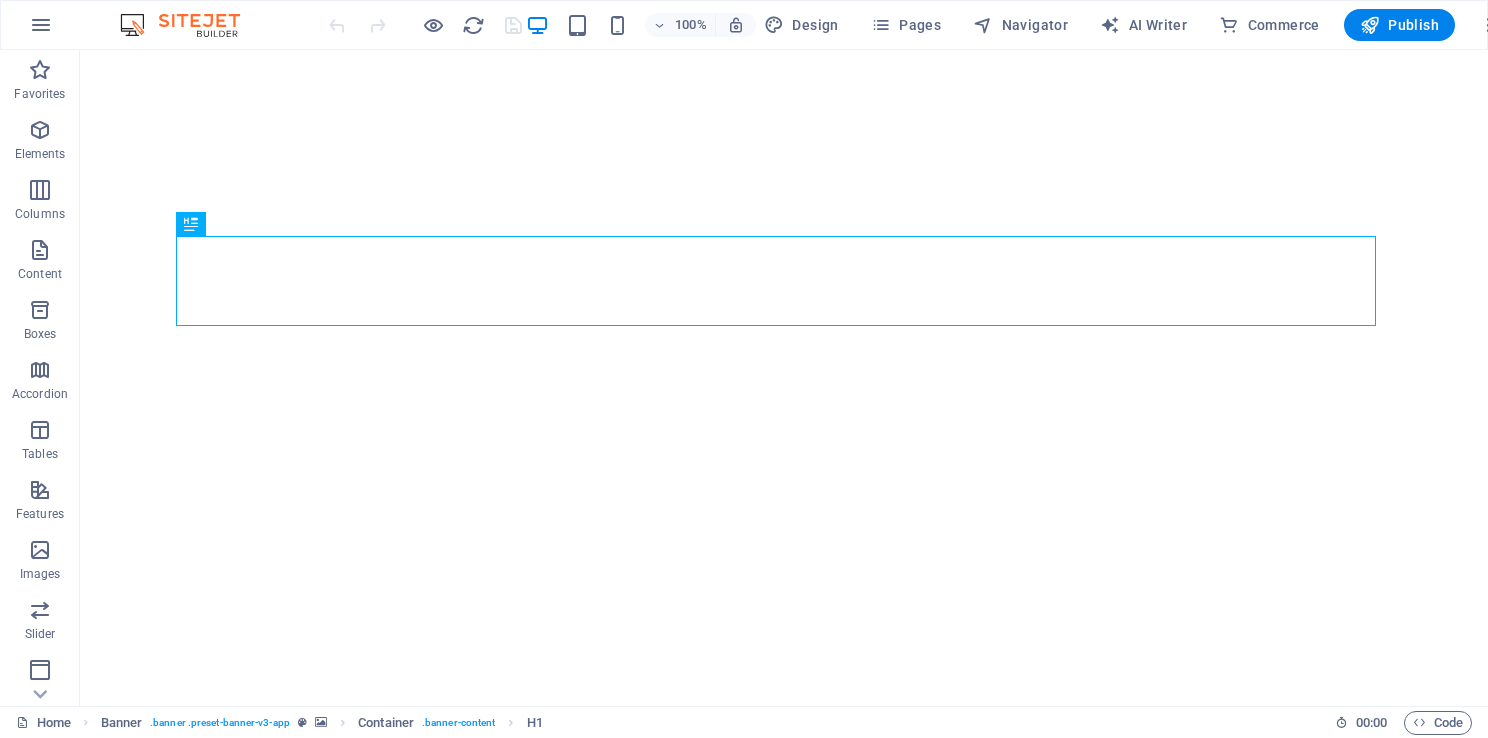 scroll, scrollTop: 0, scrollLeft: 0, axis: both 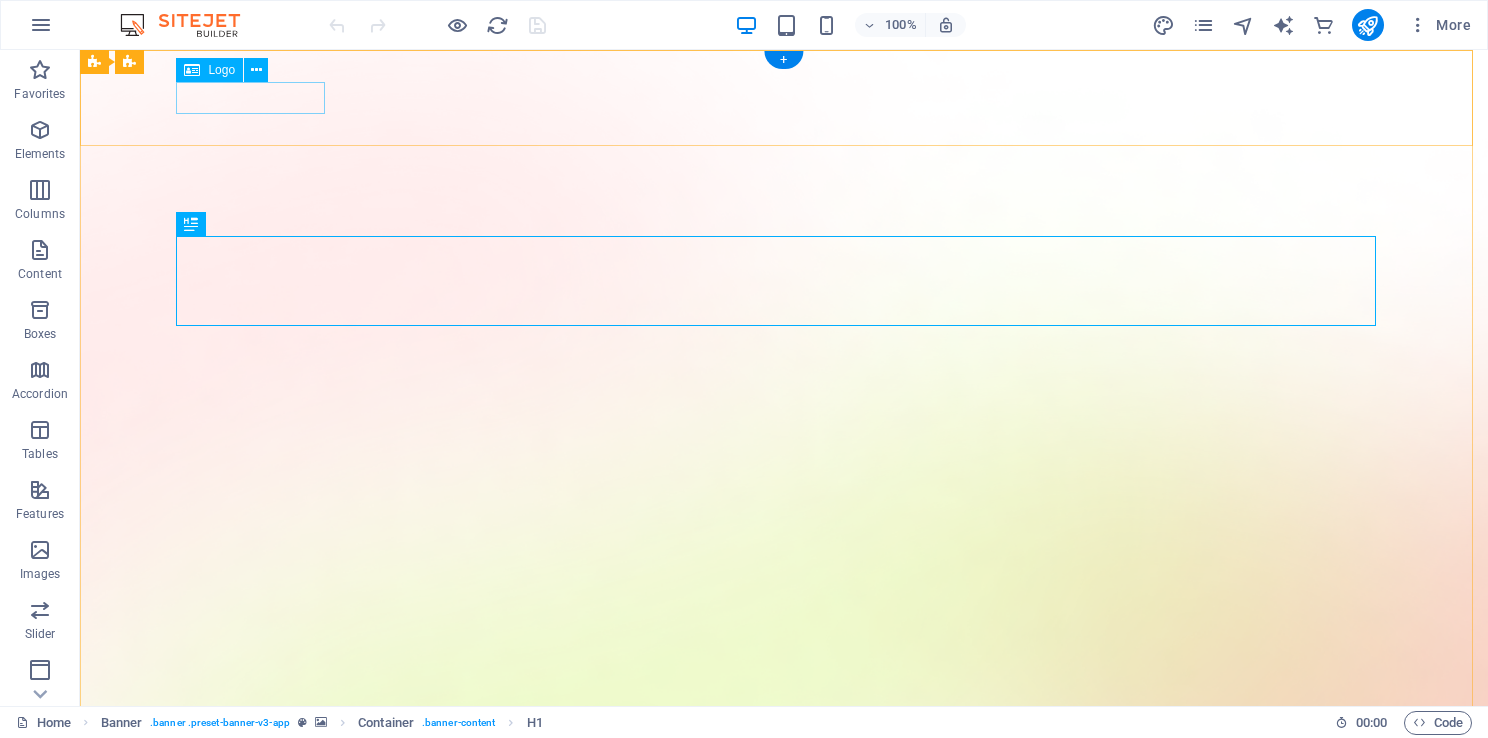 click at bounding box center (784, 1513) 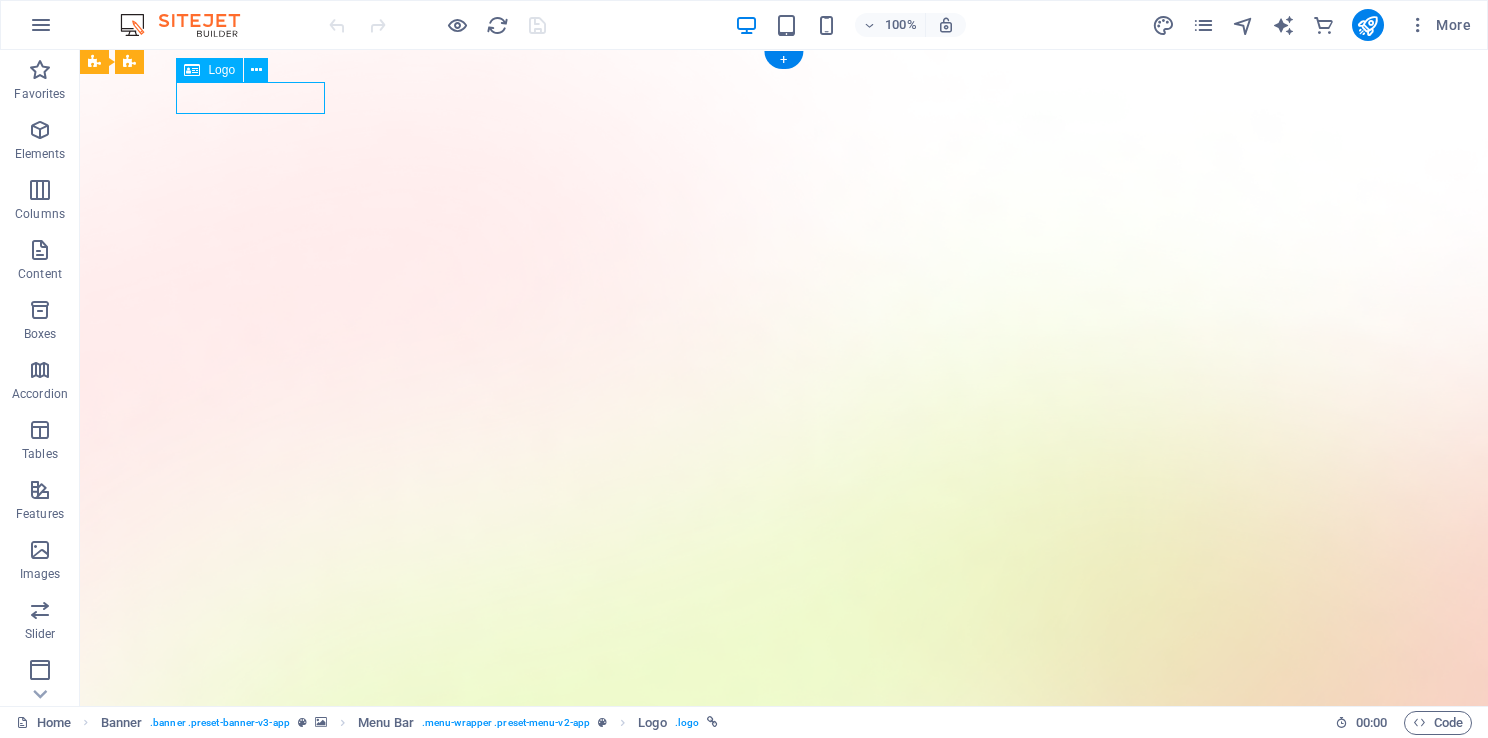 click at bounding box center (784, 1513) 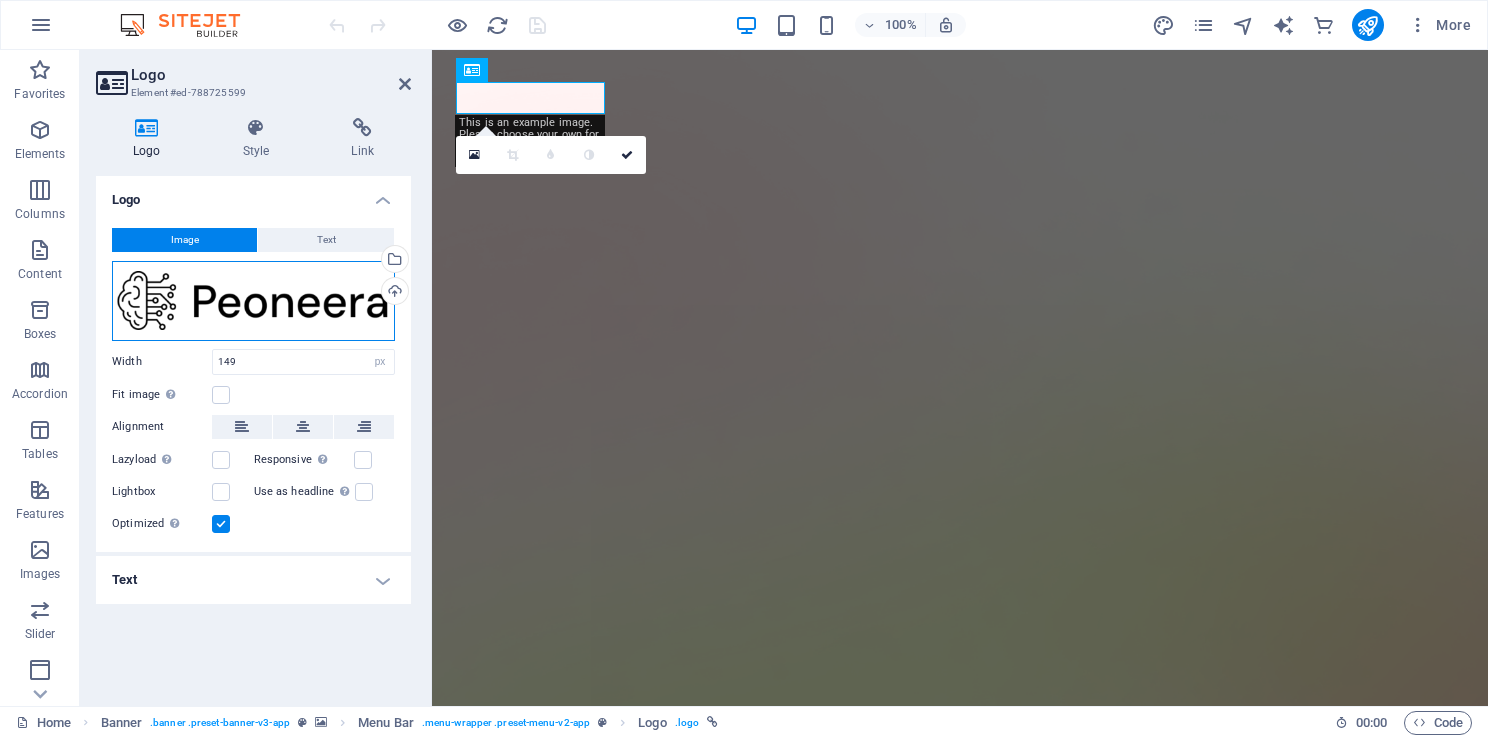 click on "Drag files here, click to choose files or select files from Files or our free stock photos & videos" at bounding box center [253, 301] 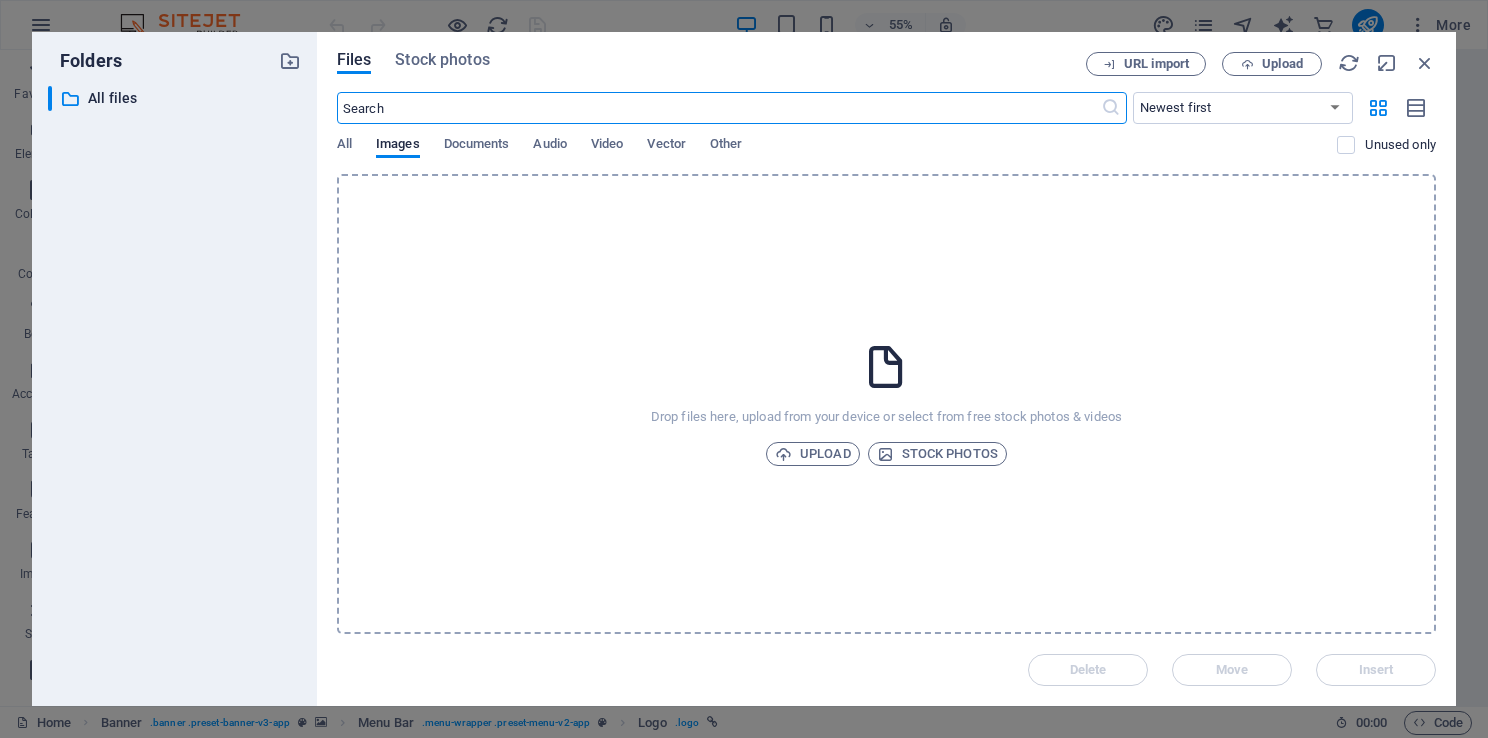 click on "Folders ​ All files All files Files Stock photos URL import Upload ​ Newest first Oldest first Name (A-Z) Name (Z-A) Size (0-9) Size (9-0) Resolution (0-9) Resolution (9-0) All Images Documents Audio Video Vector Other Unused only Drop files here, upload from your device or select from free stock photos & videos Upload Stock photos Delete Move Insert" at bounding box center (744, 369) 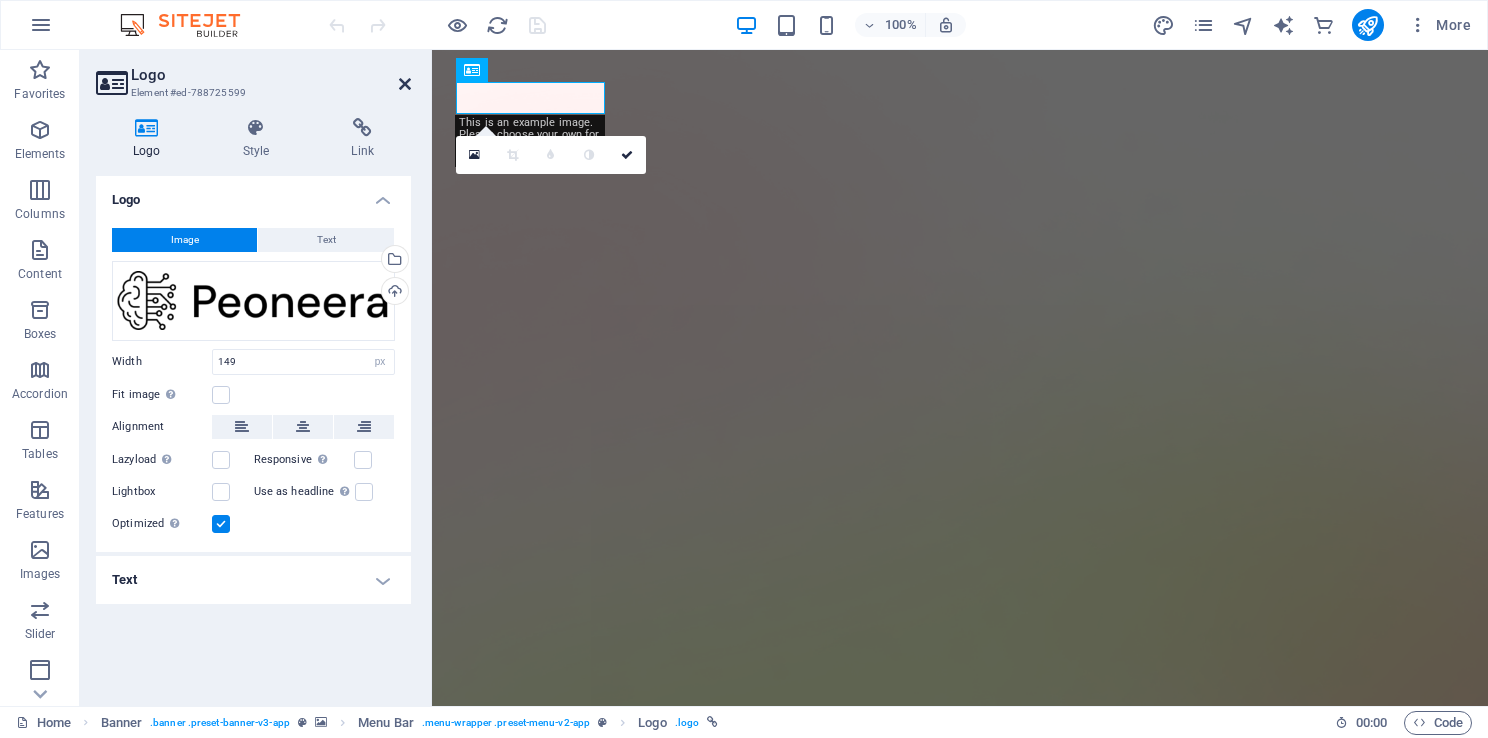 click at bounding box center (405, 84) 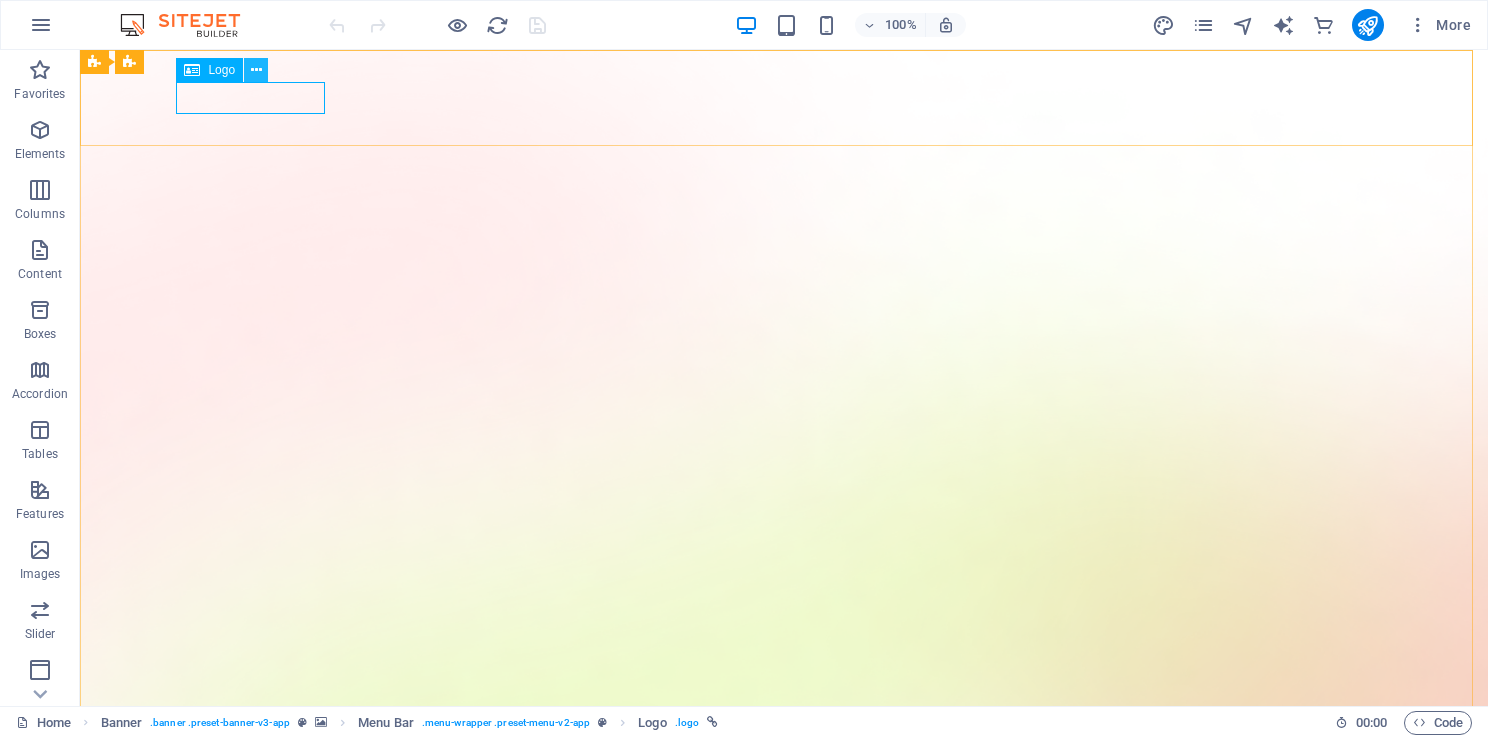 click at bounding box center [256, 70] 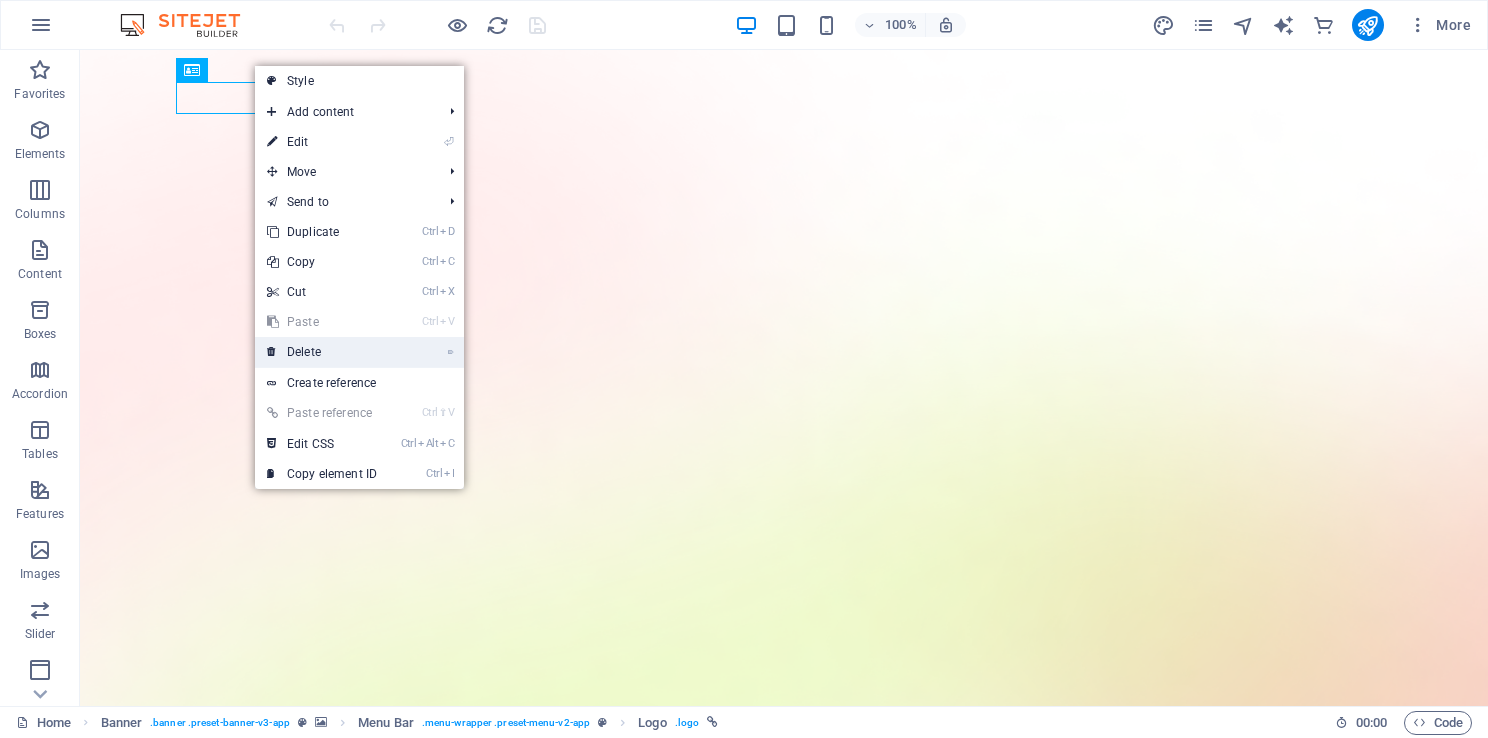click on "⌦  Delete" at bounding box center [322, 352] 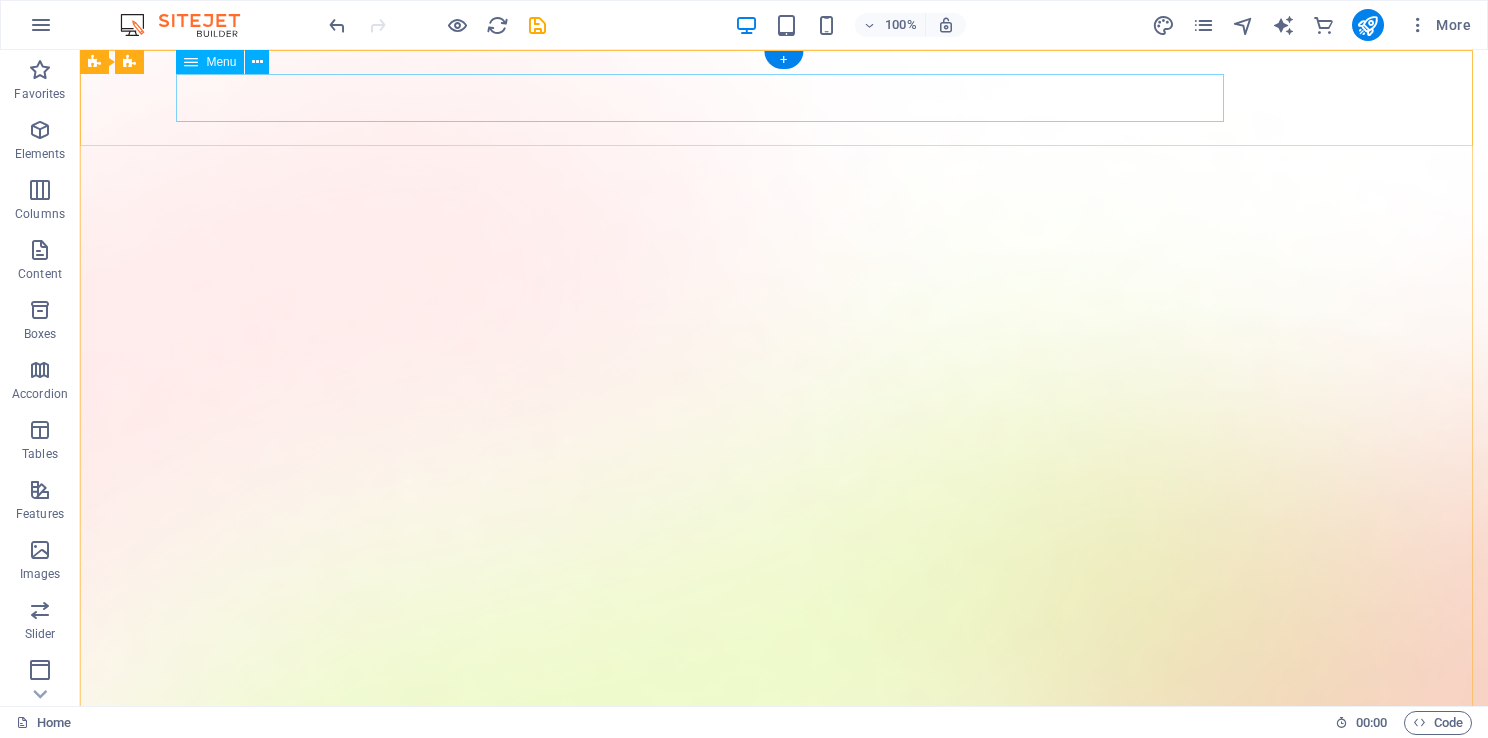 click on "Features Pricing Blog Contact" at bounding box center [784, 1521] 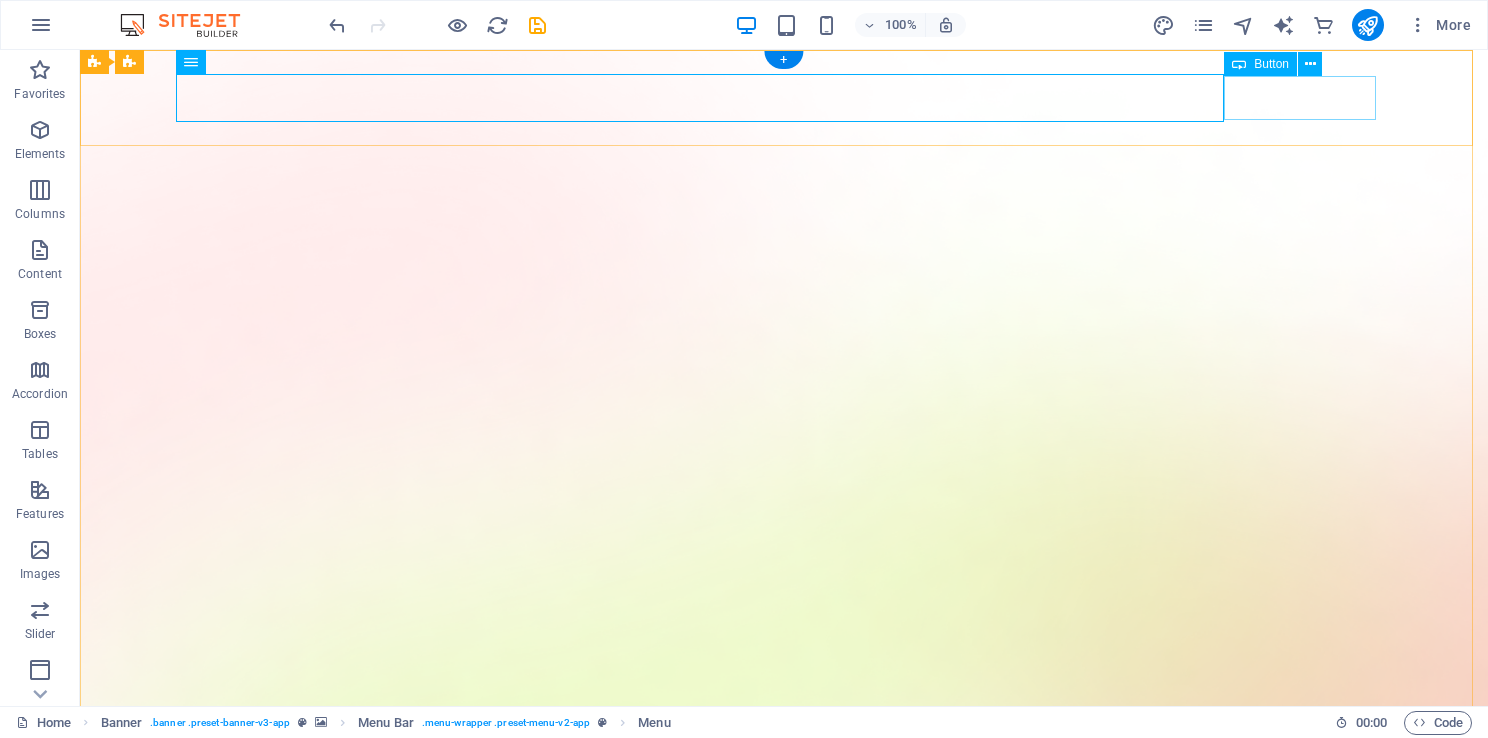 click on "Download App" at bounding box center (784, 1567) 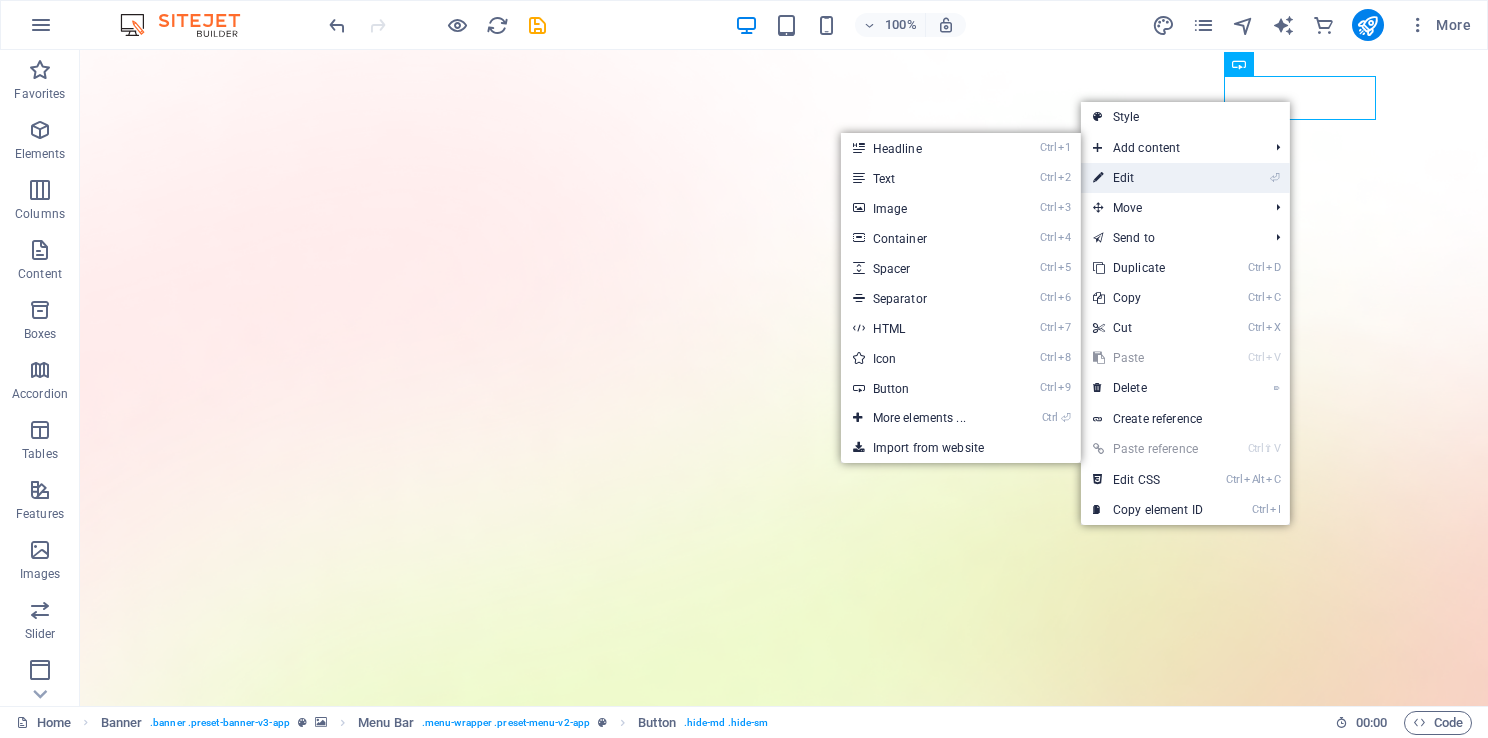 click on "⏎  Edit" at bounding box center (1185, 178) 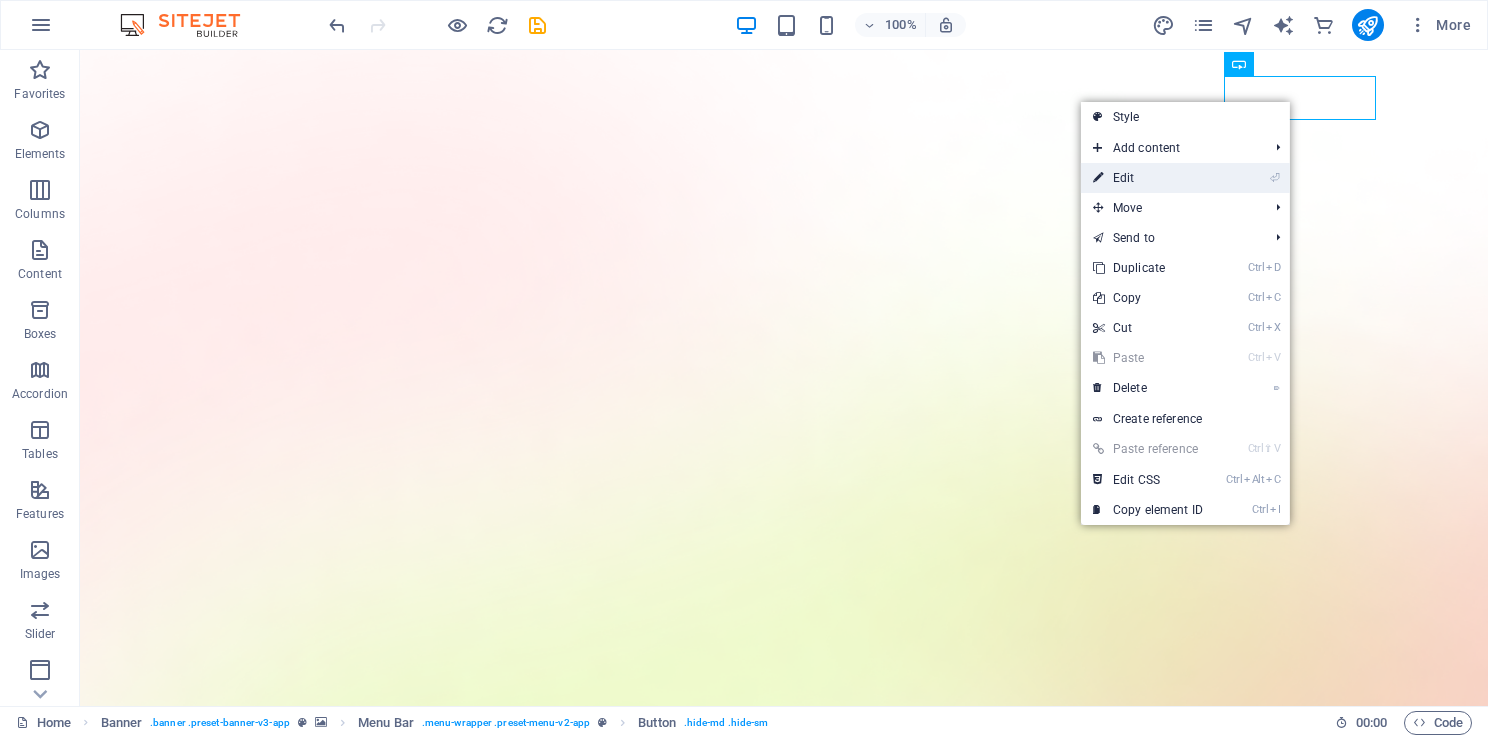 click on "⏎  Edit" at bounding box center (1148, 178) 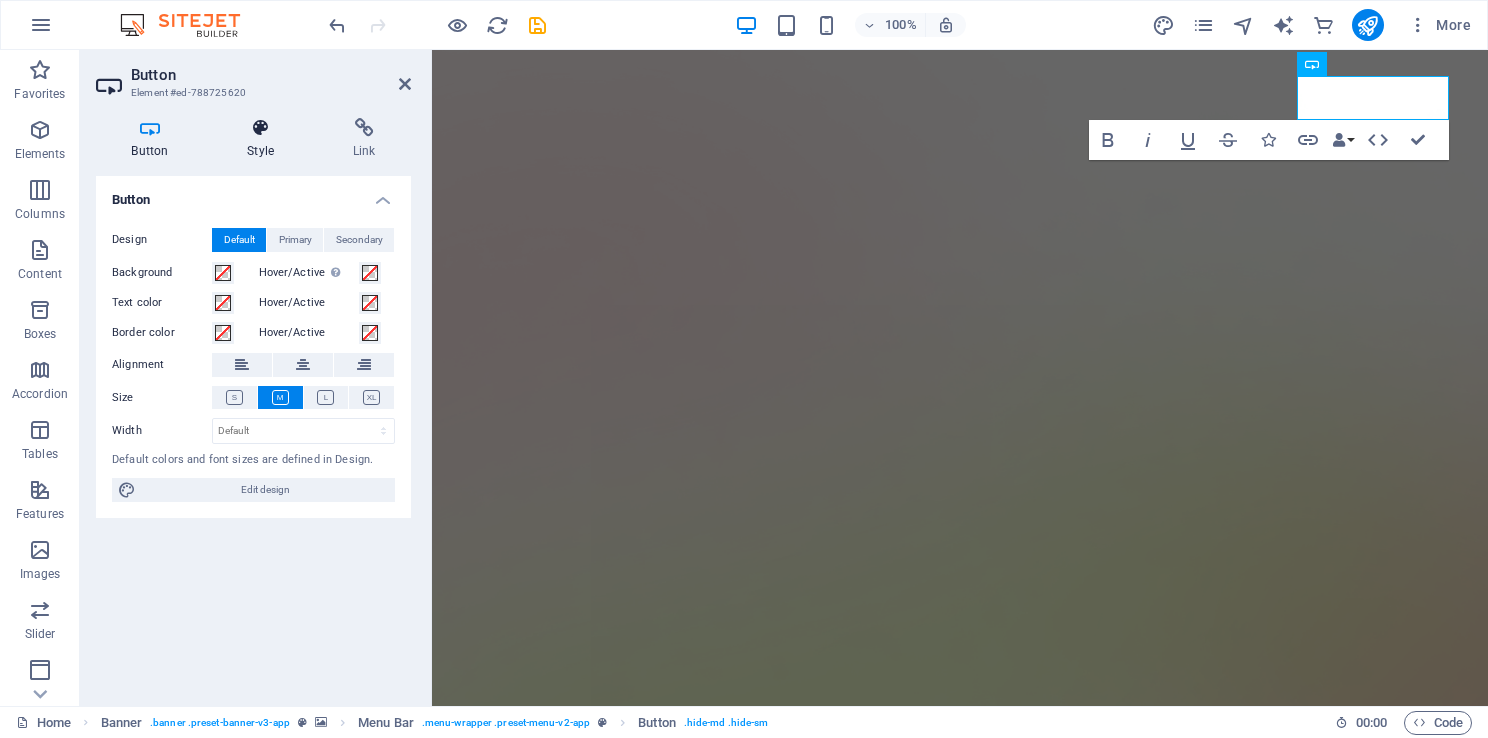 click at bounding box center [261, 128] 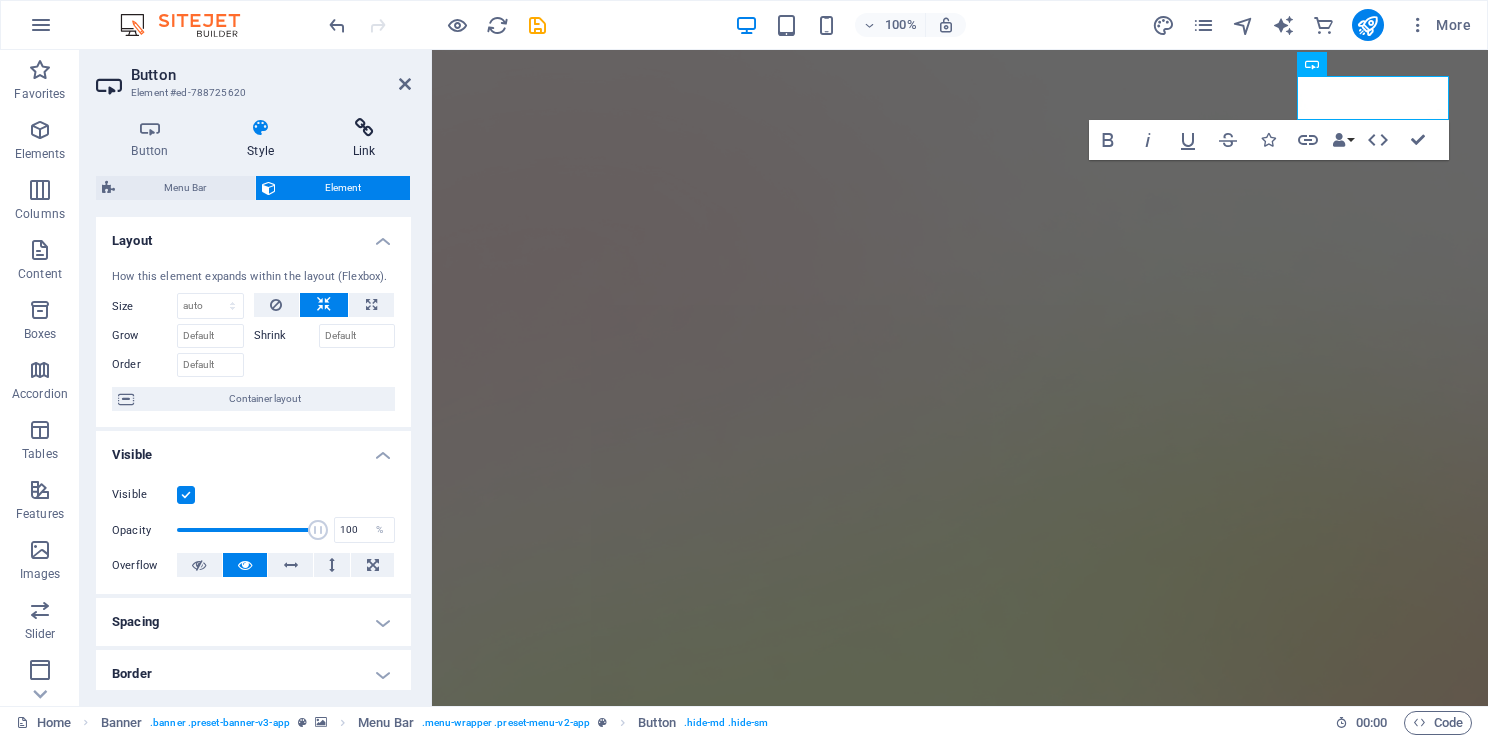 click at bounding box center [364, 128] 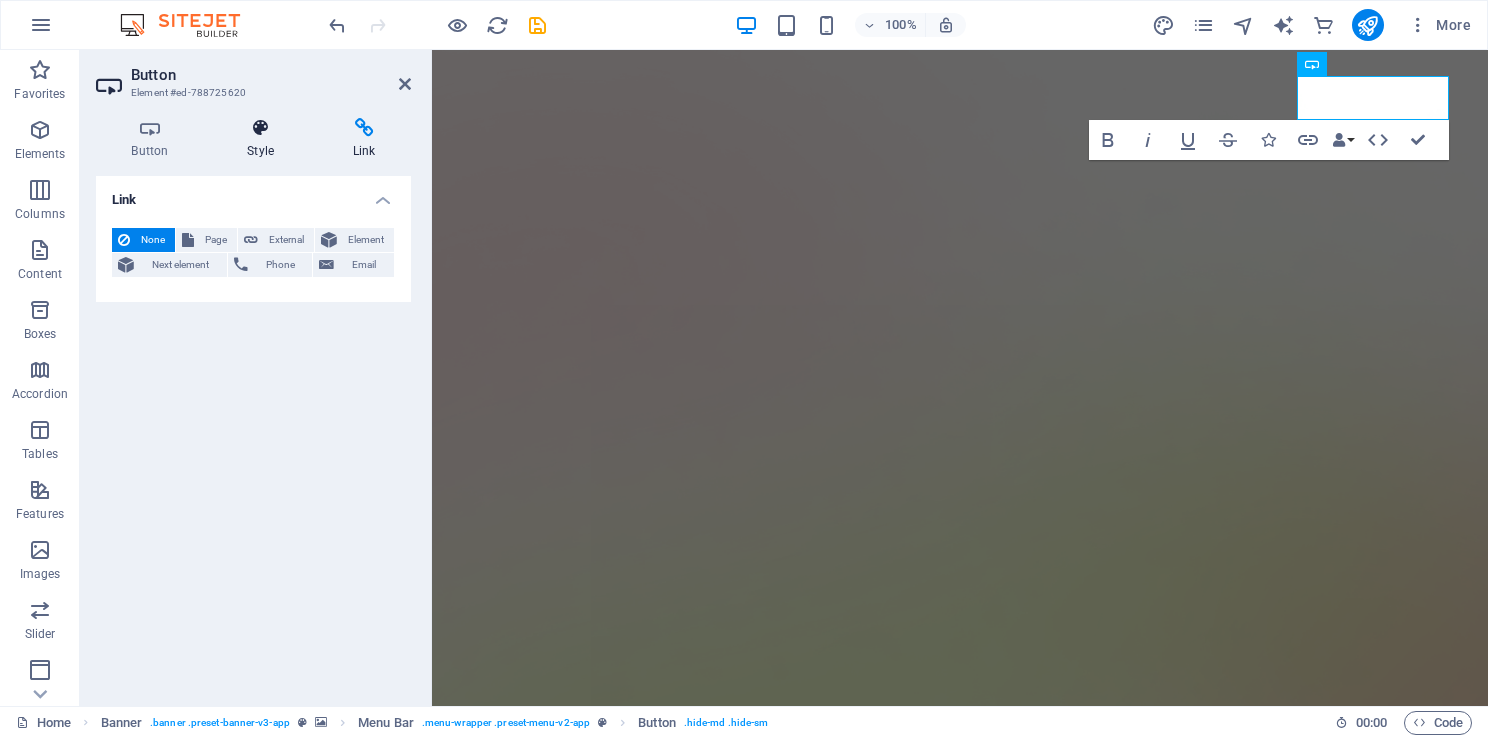 click at bounding box center [261, 128] 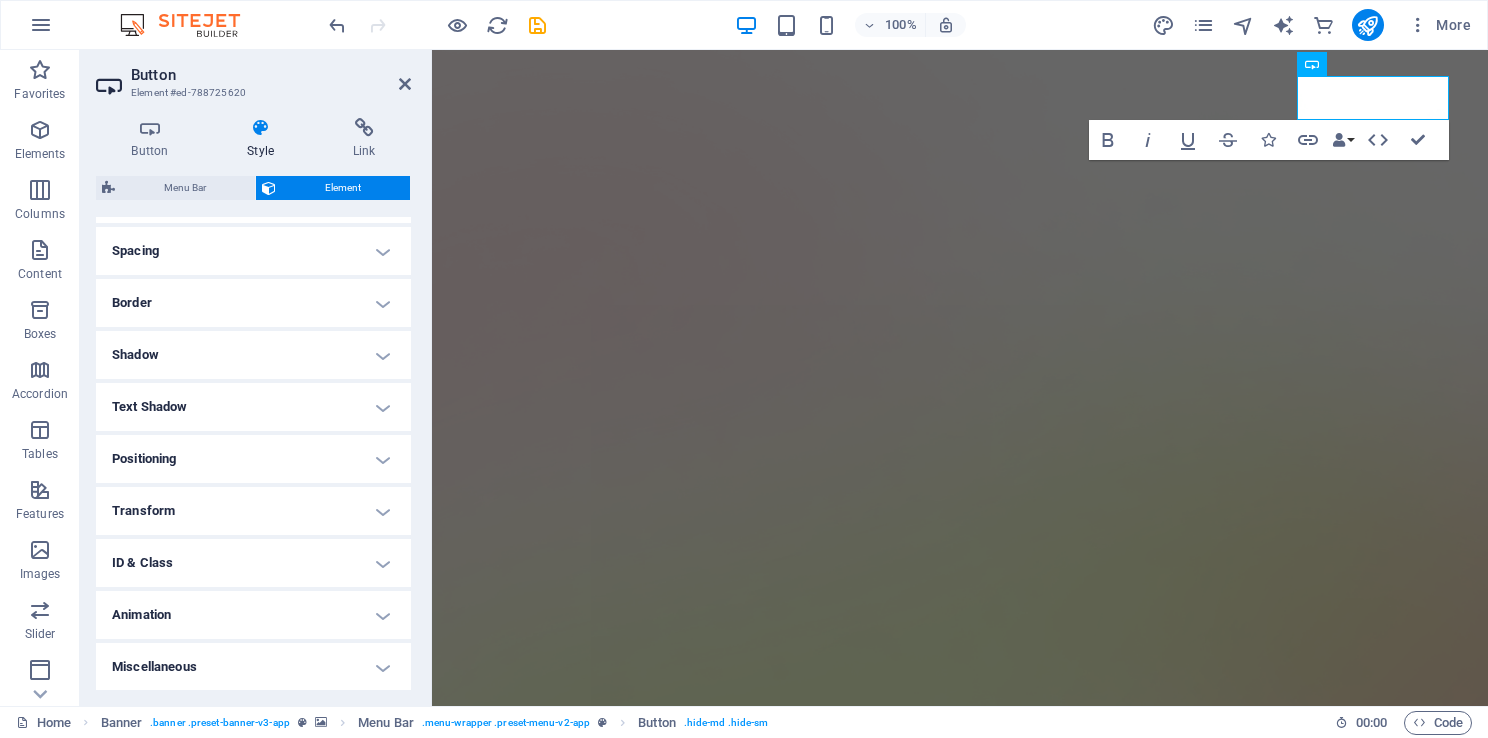 scroll, scrollTop: 0, scrollLeft: 0, axis: both 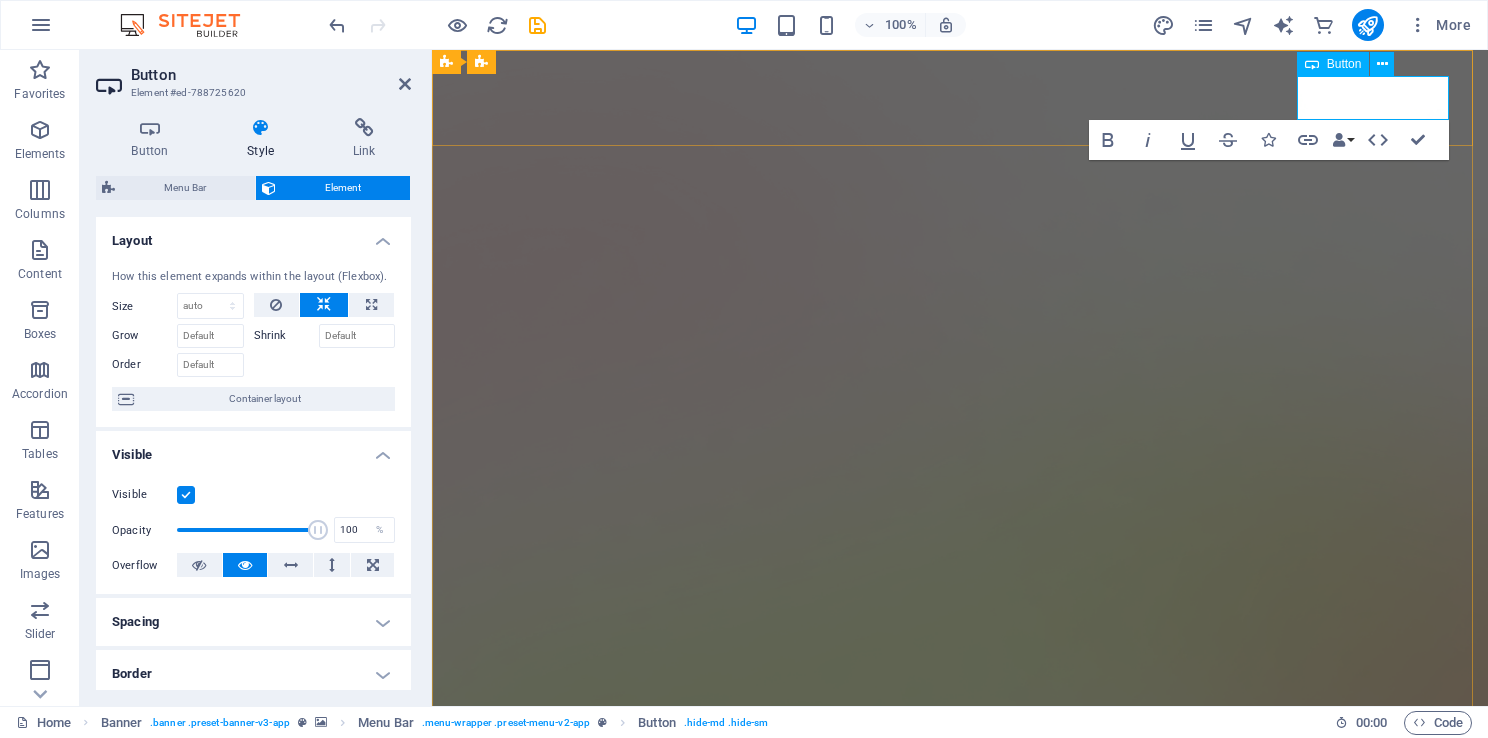 click on "Download App" at bounding box center (532, 1567) 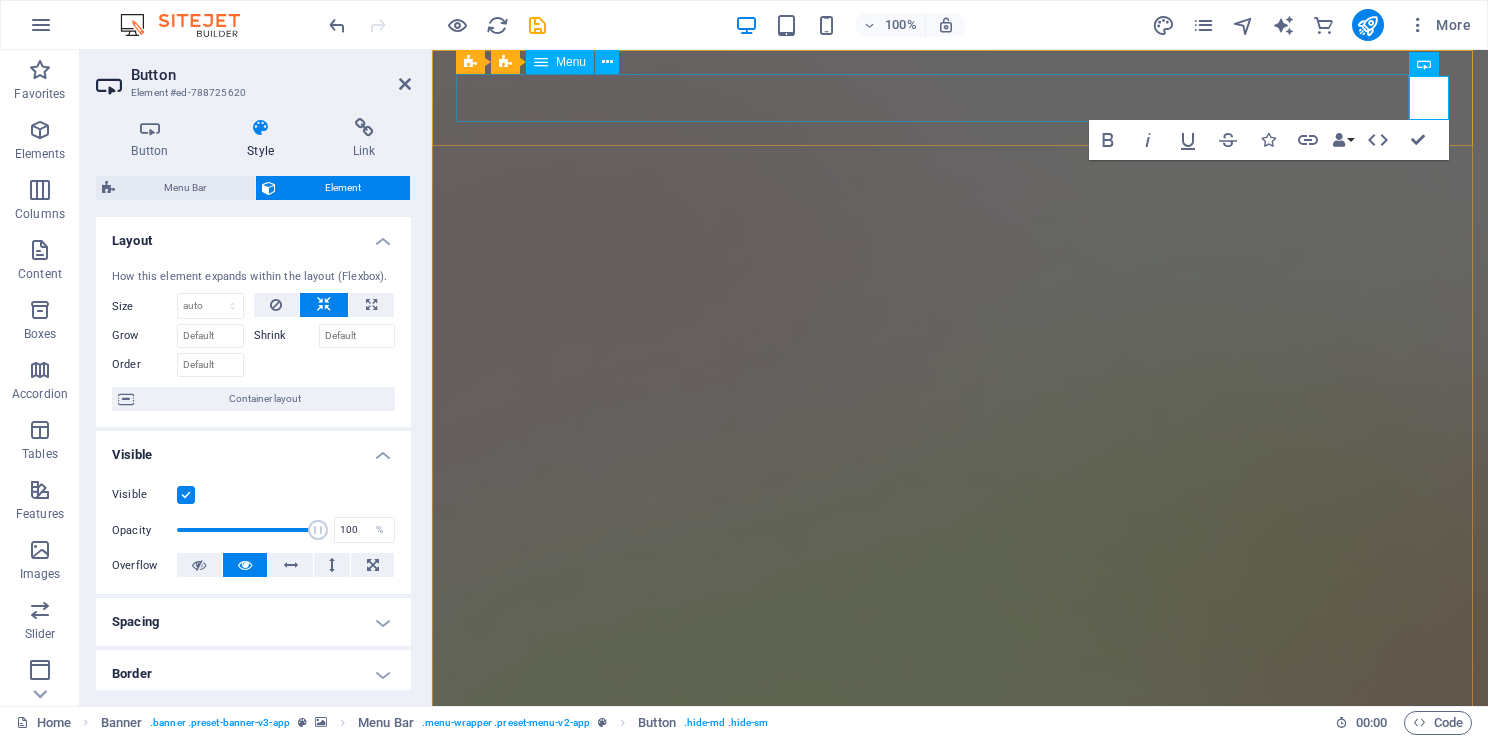 type 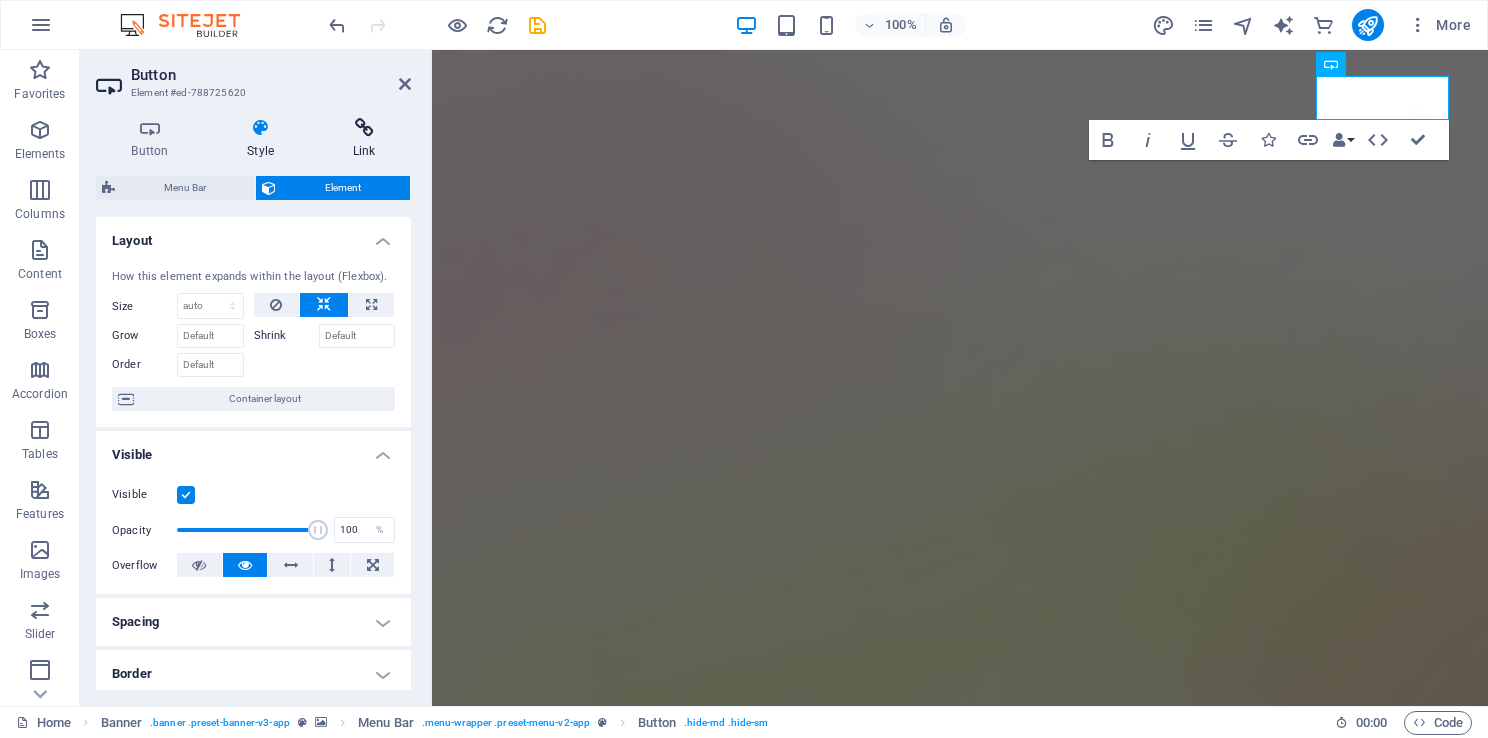 click at bounding box center (364, 128) 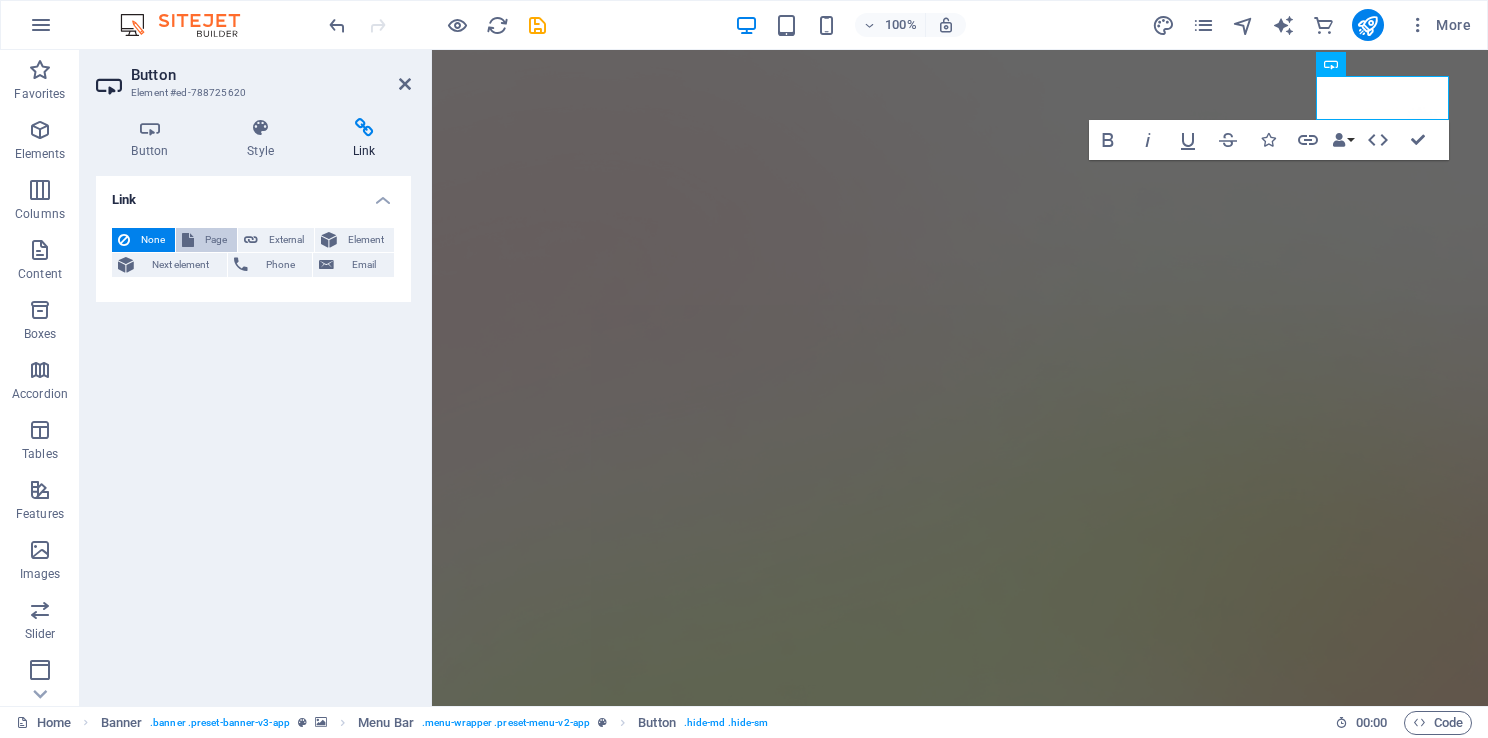 click on "Page" at bounding box center [206, 240] 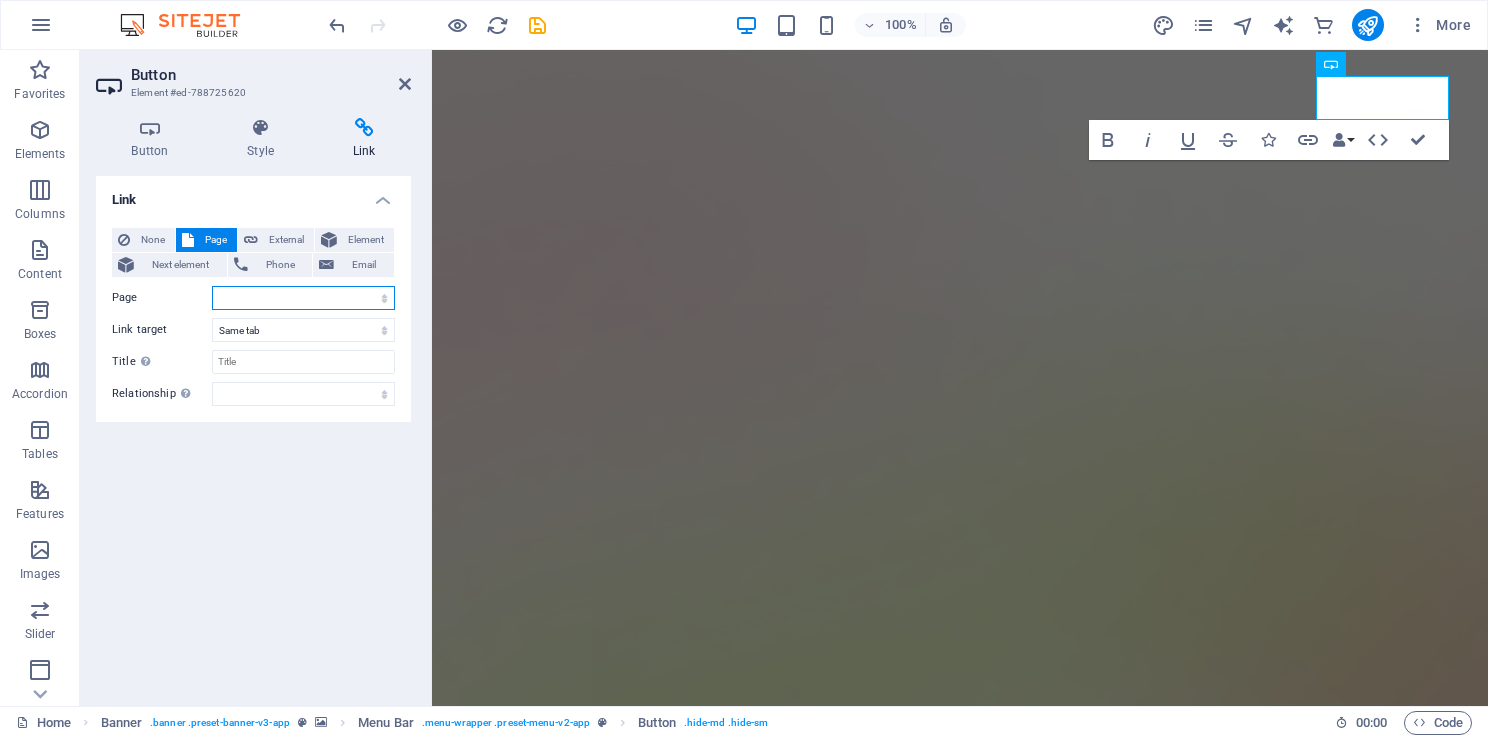 click on "Home Features Pricing Blog Contact Privacy Legal Notice" at bounding box center [303, 298] 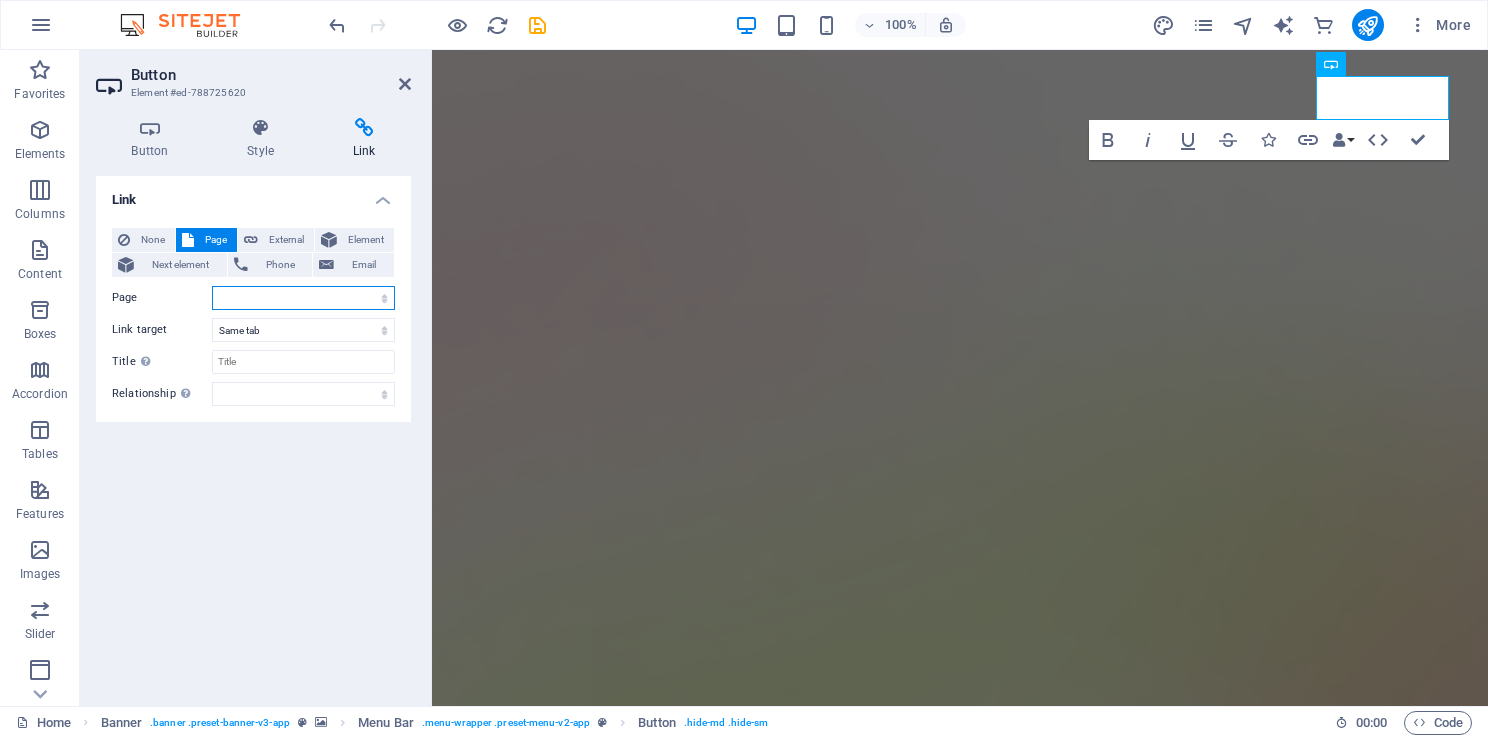select on "0" 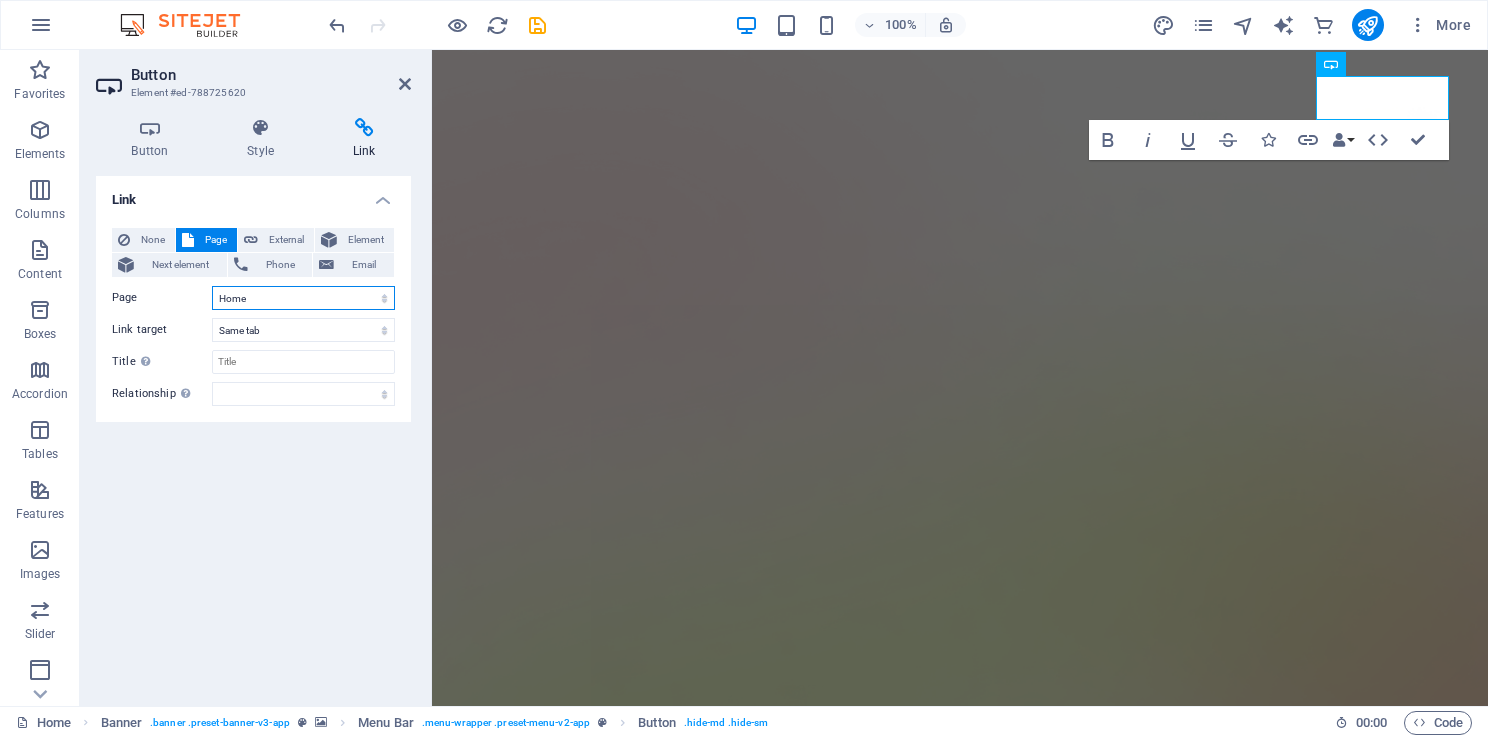 click on "Home Features Pricing Blog Contact Privacy Legal Notice" at bounding box center (303, 298) 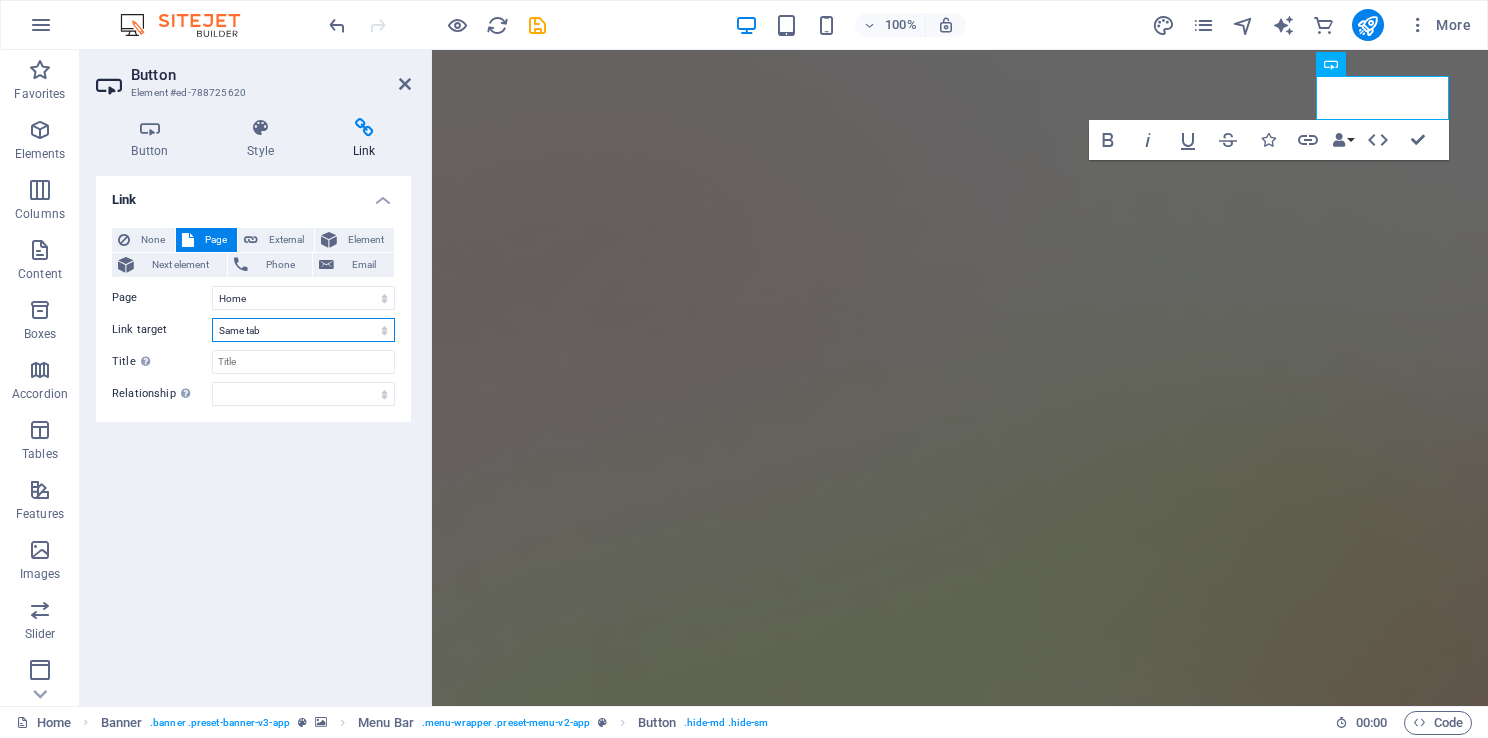 click on "New tab Same tab Overlay" at bounding box center (303, 330) 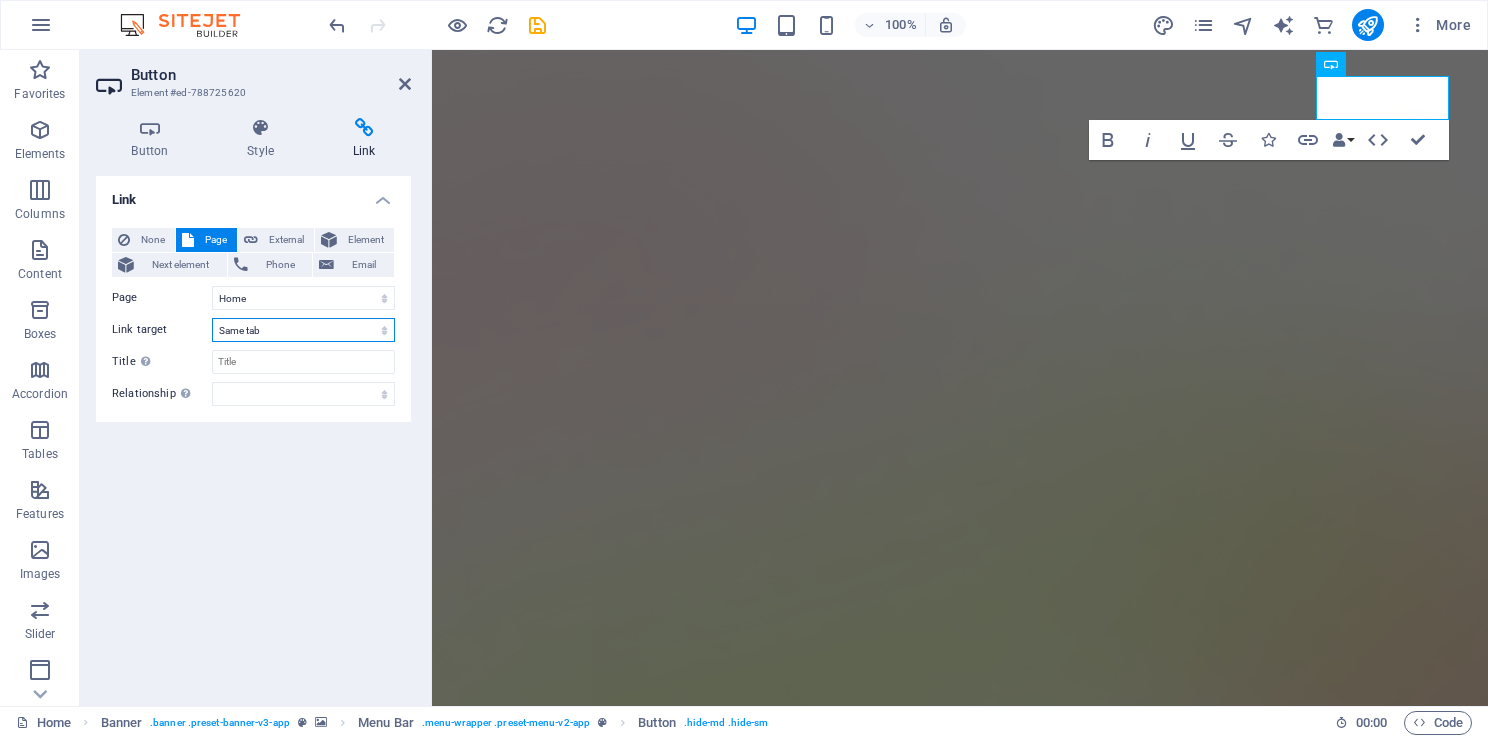 select on "blank" 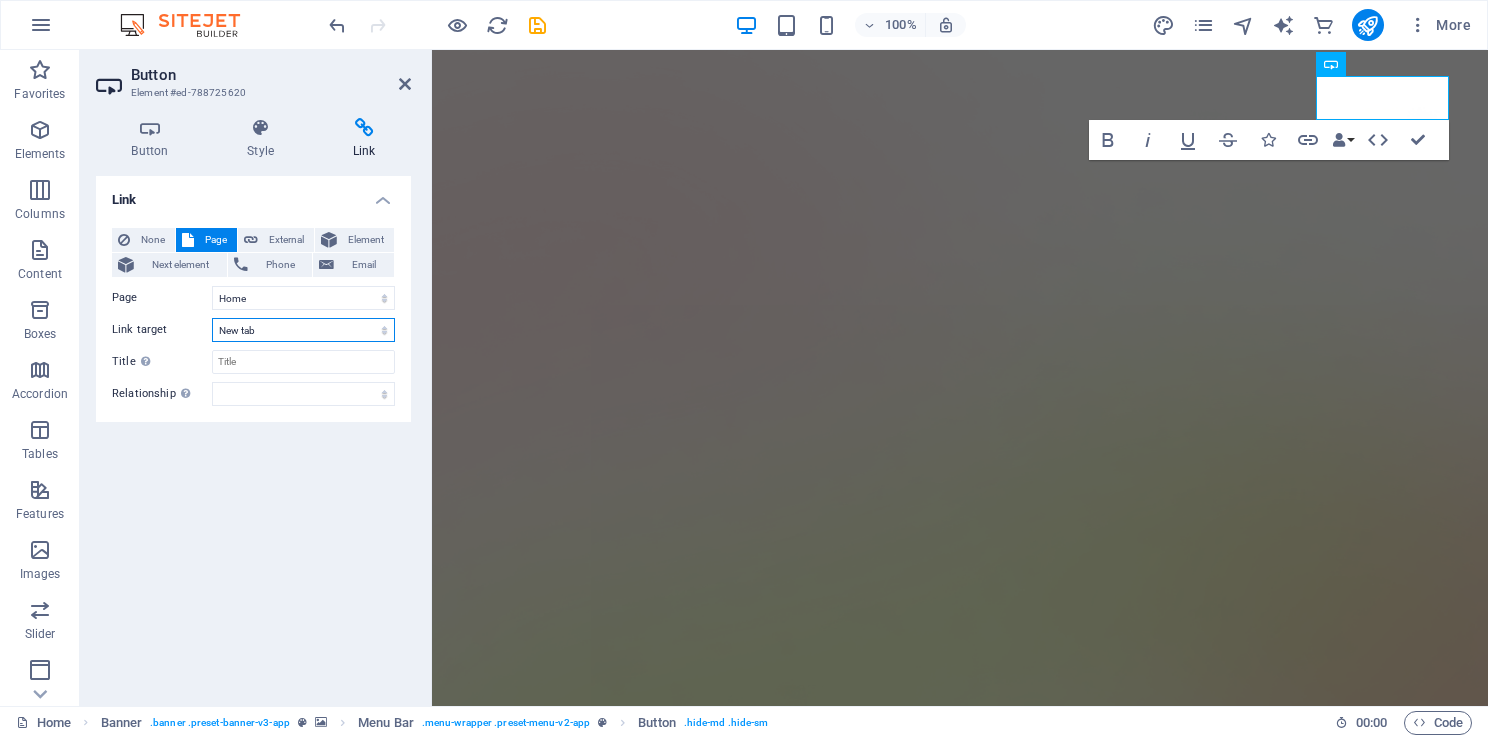 click on "New tab Same tab Overlay" at bounding box center (303, 330) 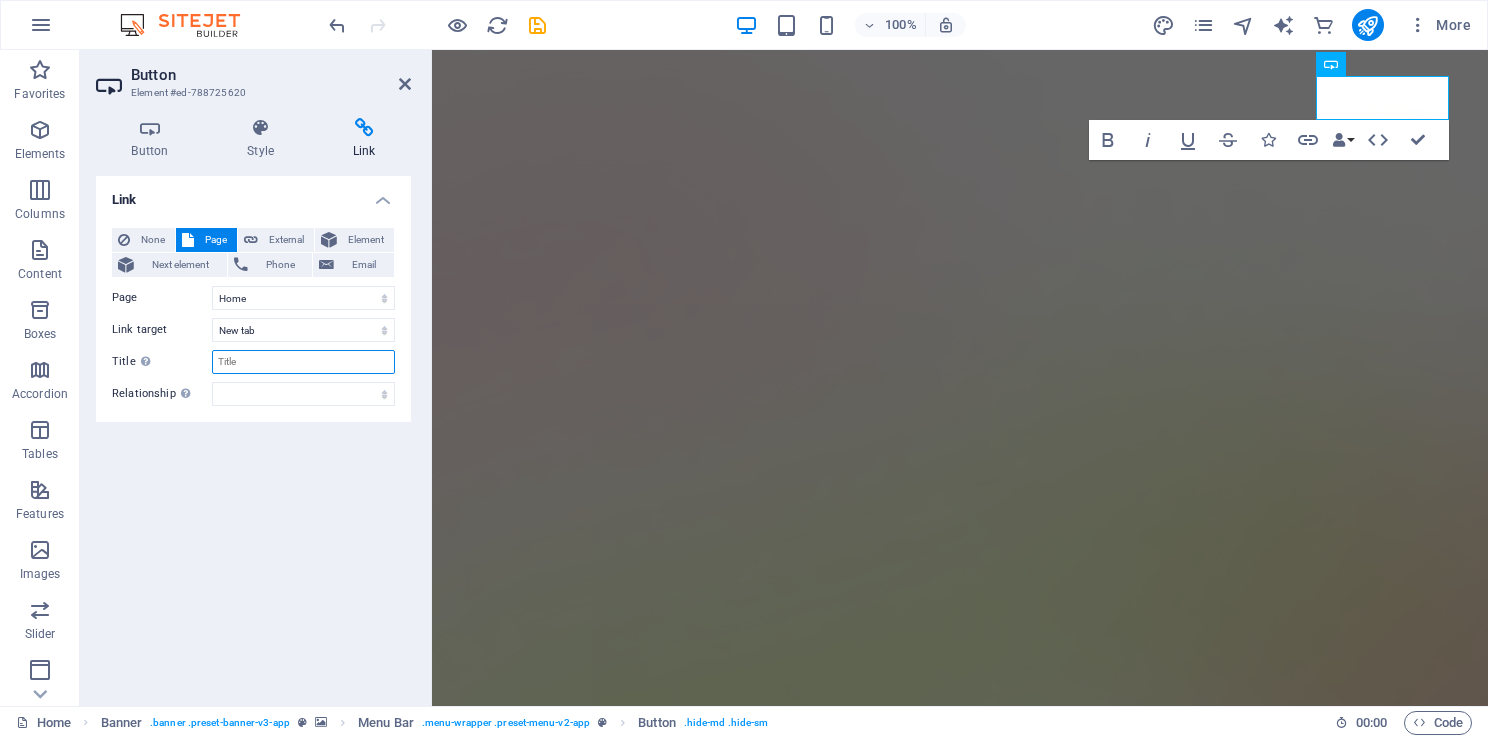 click on "Title Additional link description, should not be the same as the link text. The title is most often shown as a tooltip text when the mouse moves over the element. Leave empty if uncertain." at bounding box center [303, 362] 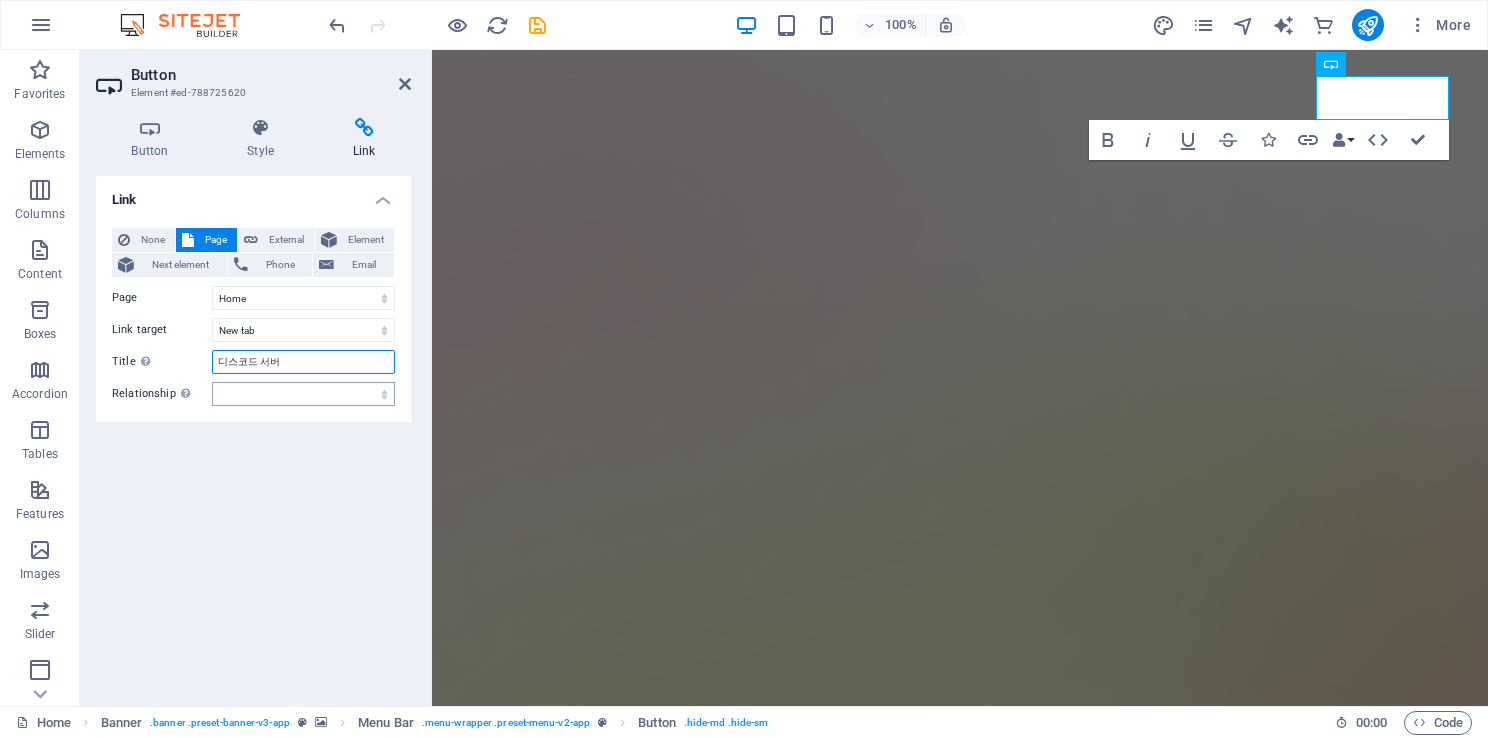 type on "디스코드 서버" 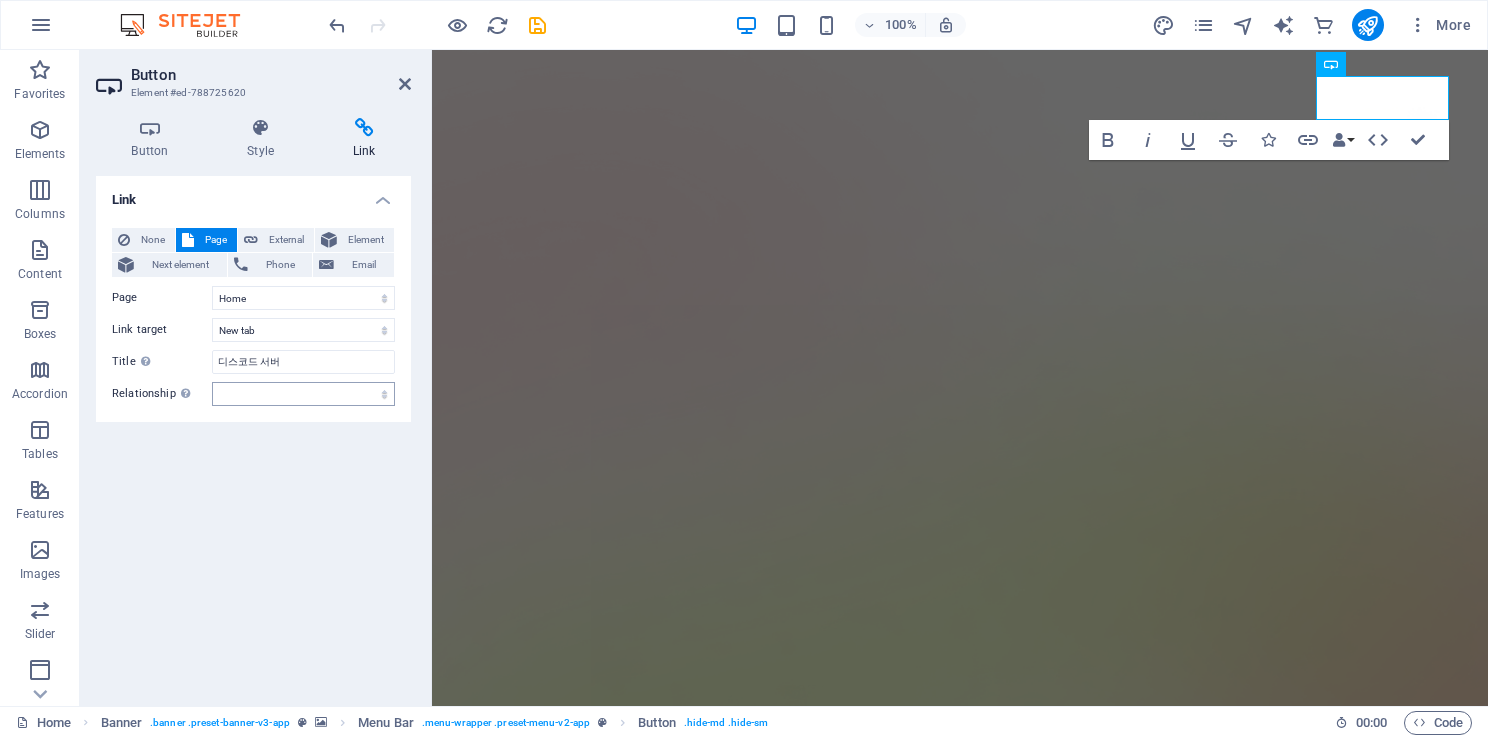 click on "None Page External Element Next element Phone Email Page Home Features Pricing Blog Contact Privacy Legal Notice Element
URL Phone Email Link target New tab Same tab Overlay Title Additional link description, should not be the same as the link text. The title is most often shown as a tooltip text when the mouse moves over the element. Leave empty if uncertain. 디스코드 서버 Relationship Sets the  relationship of this link to the link target . For example, the value "nofollow" instructs search engines not to follow the link. Can be left empty. alternate author bookmark external help license next nofollow noreferrer noopener prev search tag" at bounding box center (253, 317) 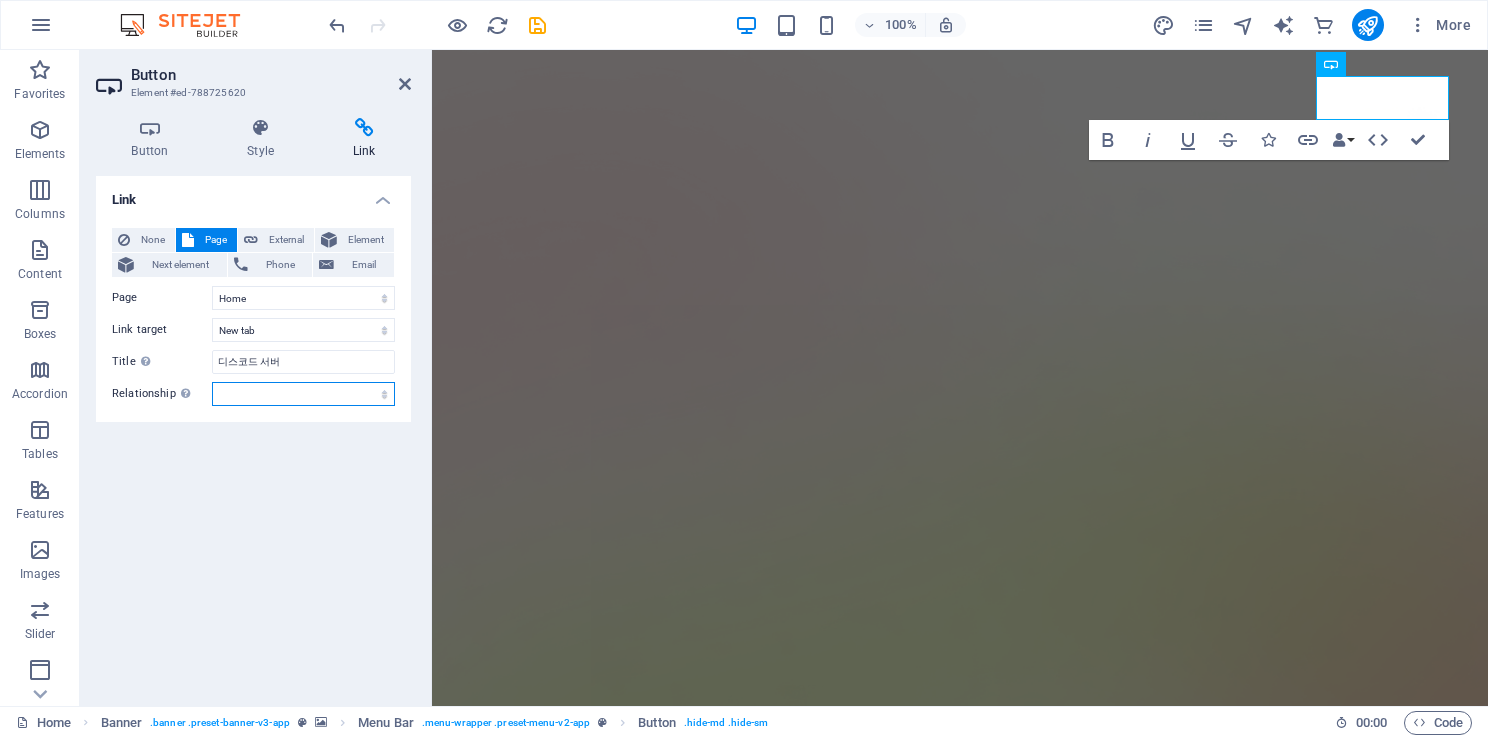 click on "alternate author bookmark external help license next nofollow noreferrer noopener prev search tag" at bounding box center [303, 394] 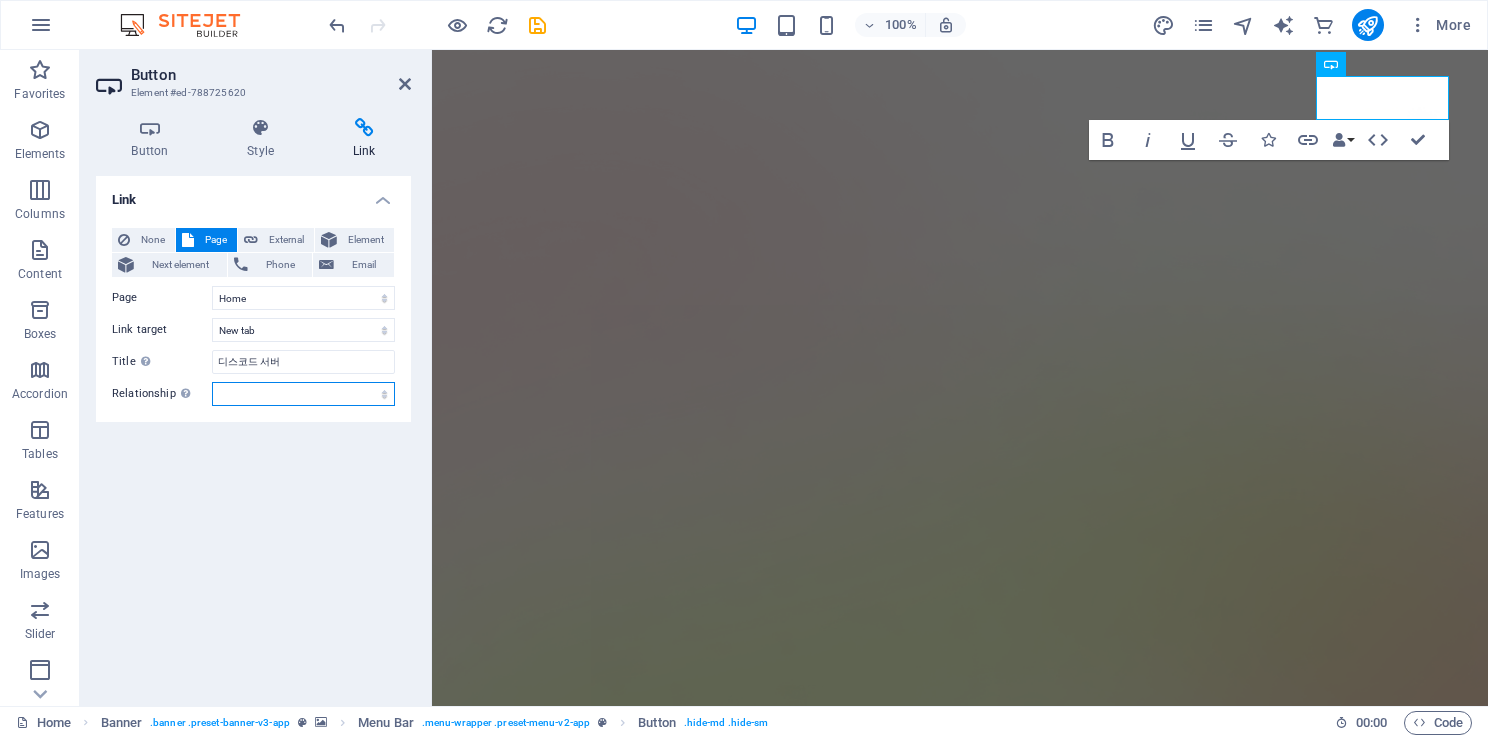 select on "tag" 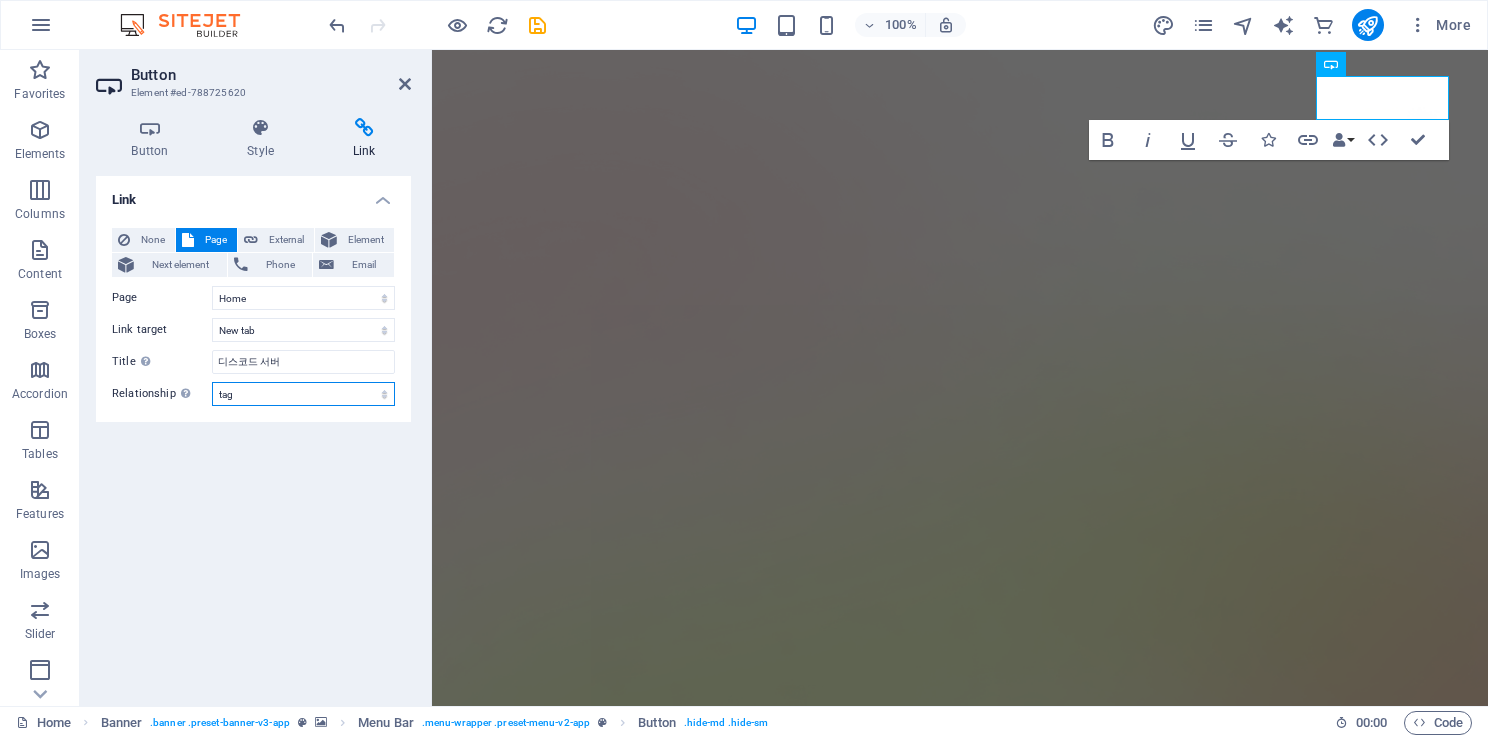 click on "alternate author bookmark external help license next nofollow noreferrer noopener prev search tag" at bounding box center [303, 394] 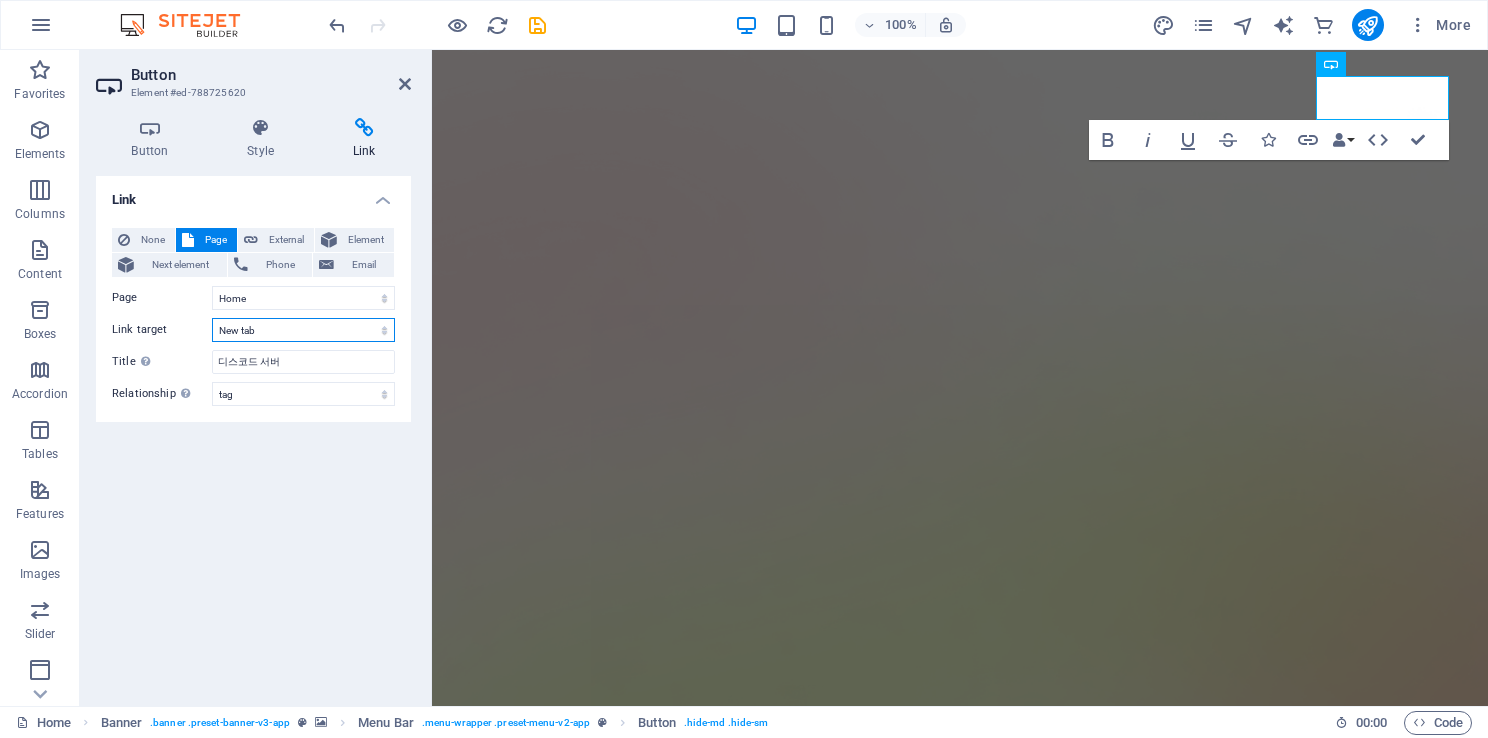 click on "New tab Same tab Overlay" at bounding box center [303, 330] 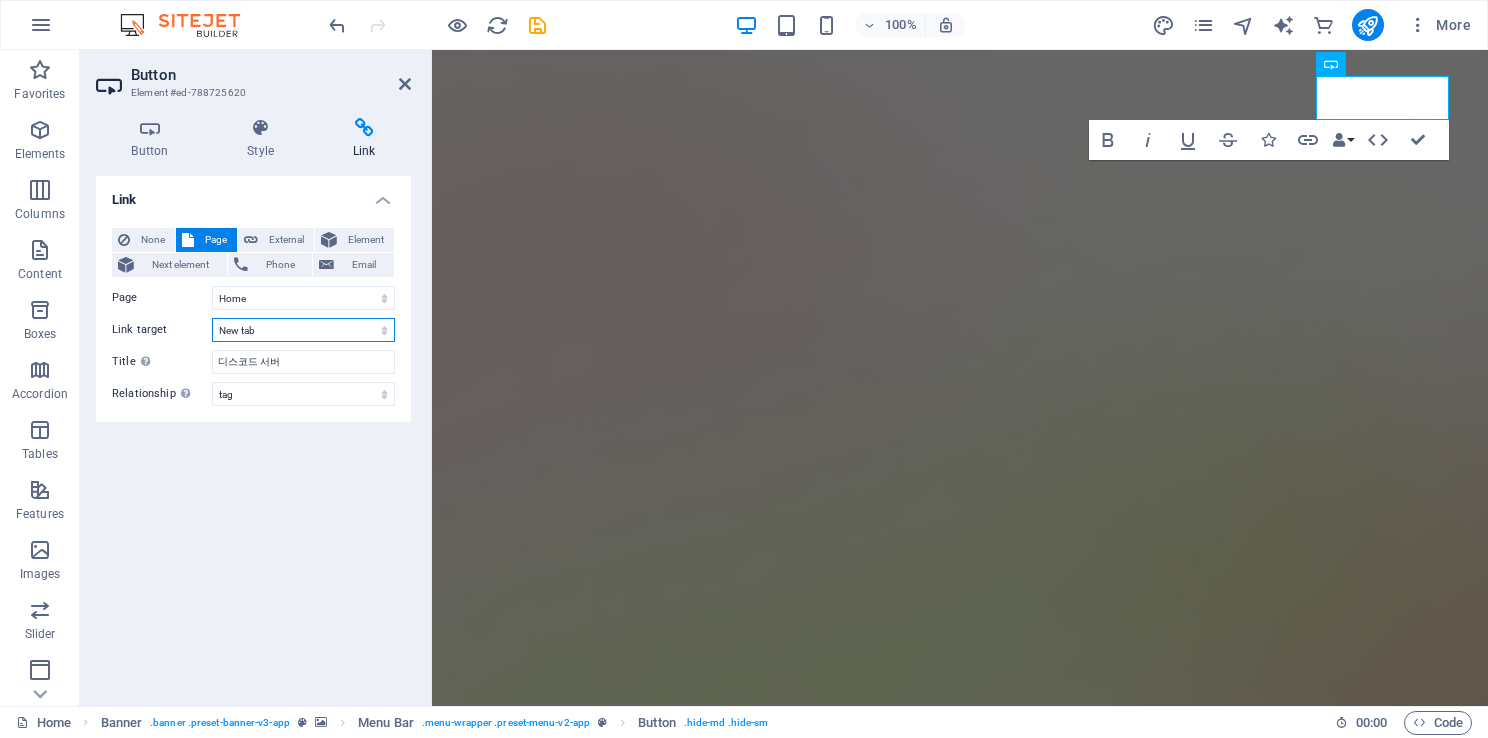 click on "New tab Same tab Overlay" at bounding box center (303, 330) 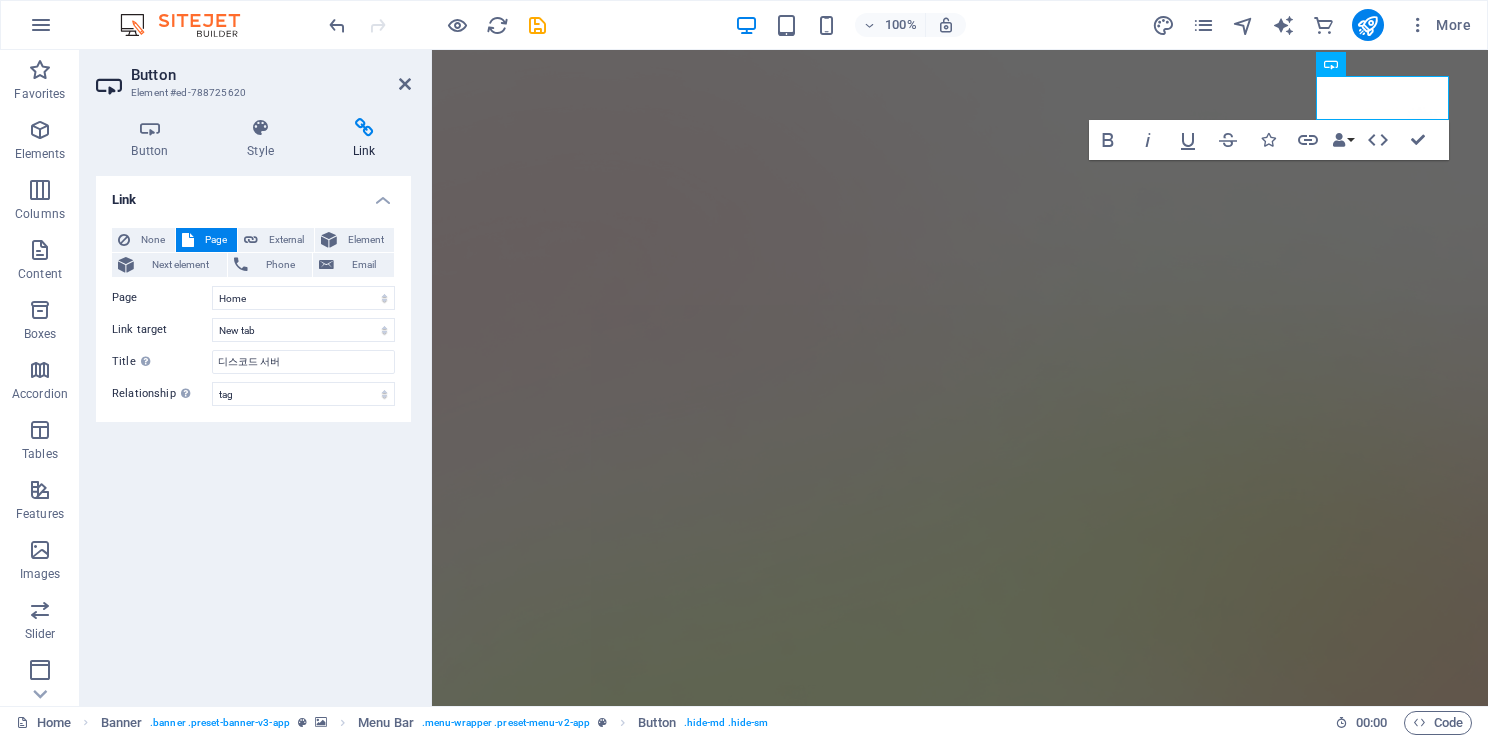 click on "Link None Page External Element Next element Phone Email Page Home Features Pricing Blog Contact Privacy Legal Notice Element
URL Phone Email Link target New tab Same tab Overlay Title Additional link description, should not be the same as the link text. The title is most often shown as a tooltip text when the mouse moves over the element. Leave empty if uncertain. 디스코드 서버 Relationship Sets the  relationship of this link to the link target . For example, the value "nofollow" instructs search engines not to follow the link. Can be left empty. alternate author bookmark external help license next nofollow noreferrer noopener prev search tag" at bounding box center (253, 433) 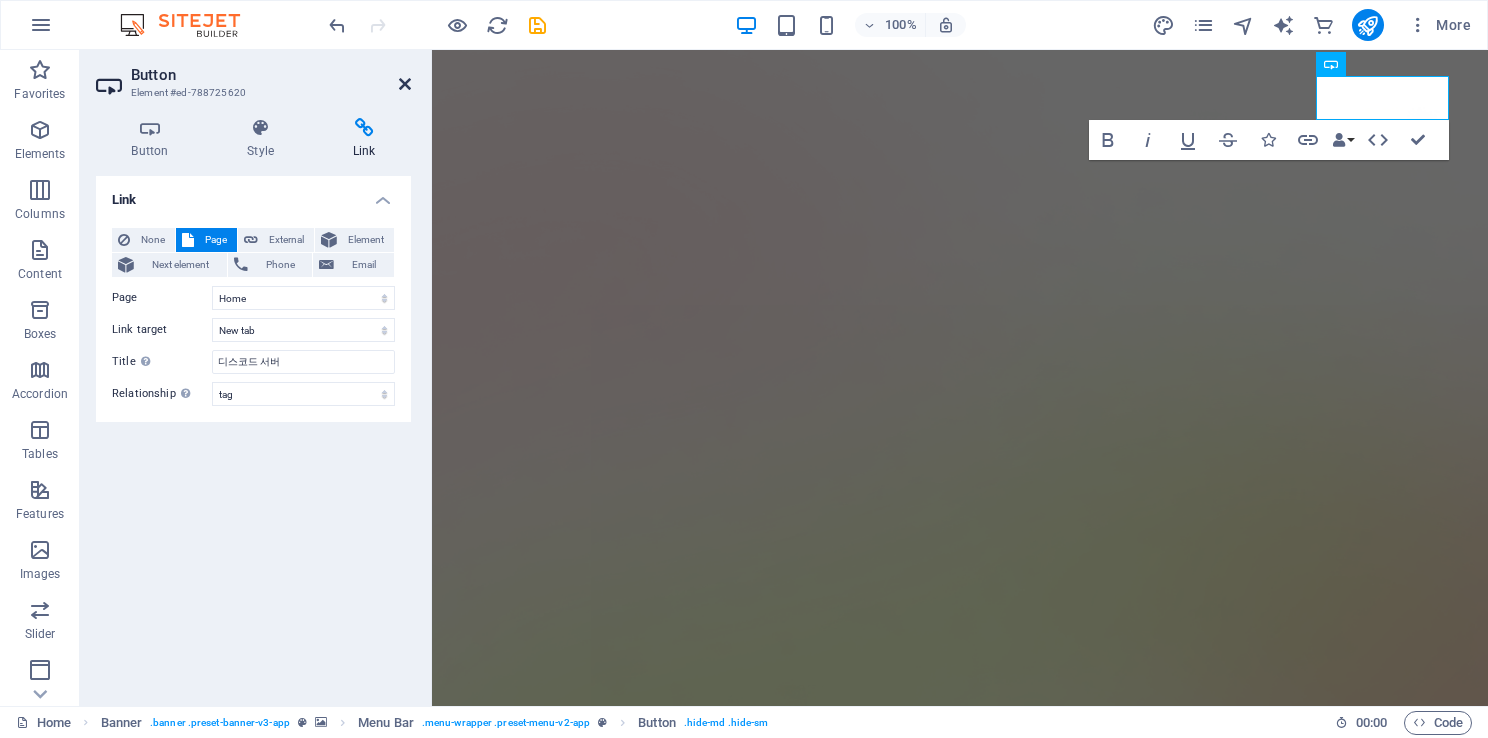 click on "Button Element #ed-788725620 Button Style Link Button Design Default Primary Secondary Background Hover/Active Switch to preview mode to test the active/hover state Text color Hover/Active Border color Hover/Active Alignment Size Width Default px rem % em vh vw Default colors and font sizes are defined in Design. Edit design Menu Bar Element Layout How this element expands within the layout (Flexbox). Size Default auto px % 1/1 1/2 1/3 1/4 1/5 1/6 1/7 1/8 1/9 1/10 Grow Shrink Order Container layout Visible Visible Opacity 100 % Overflow Spacing Margin Default auto px % rem vw vh Custom Custom auto px % rem vw vh auto px % rem vw vh auto px % rem vw vh auto px % rem vw vh Padding Default px rem % vh vw Custom Custom px rem % vh vw px rem % vh vw px rem % vh vw px rem % vh vw Border Style              - Width 1 auto px rem % vh vw Custom Custom 1 auto px rem % vh vw 1 auto px rem % vh vw 1 auto px rem % vh vw 1 auto px rem % vh vw  - Color Round corners Default px rem % vh vw Custom Custom px rem % vh" at bounding box center (256, 378) 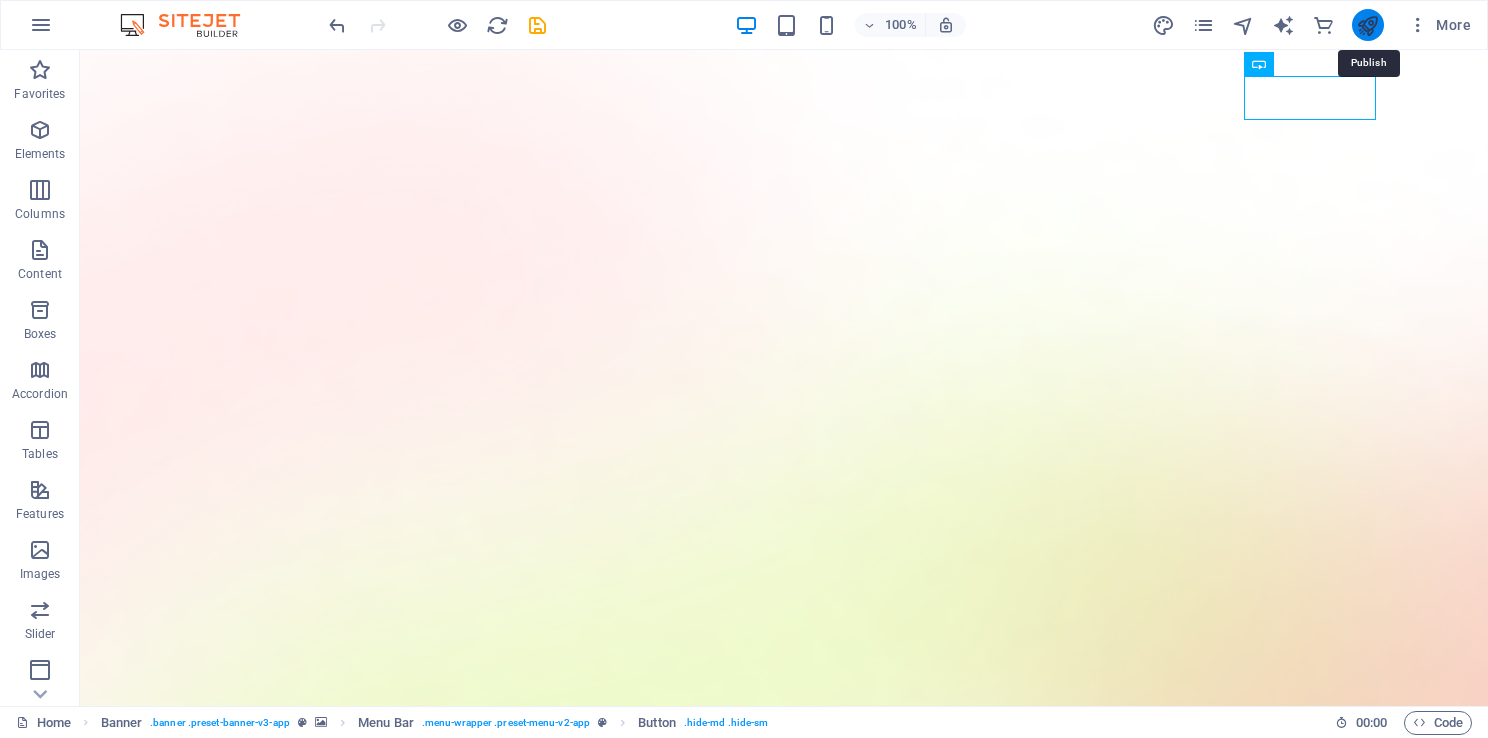 click at bounding box center (1367, 25) 